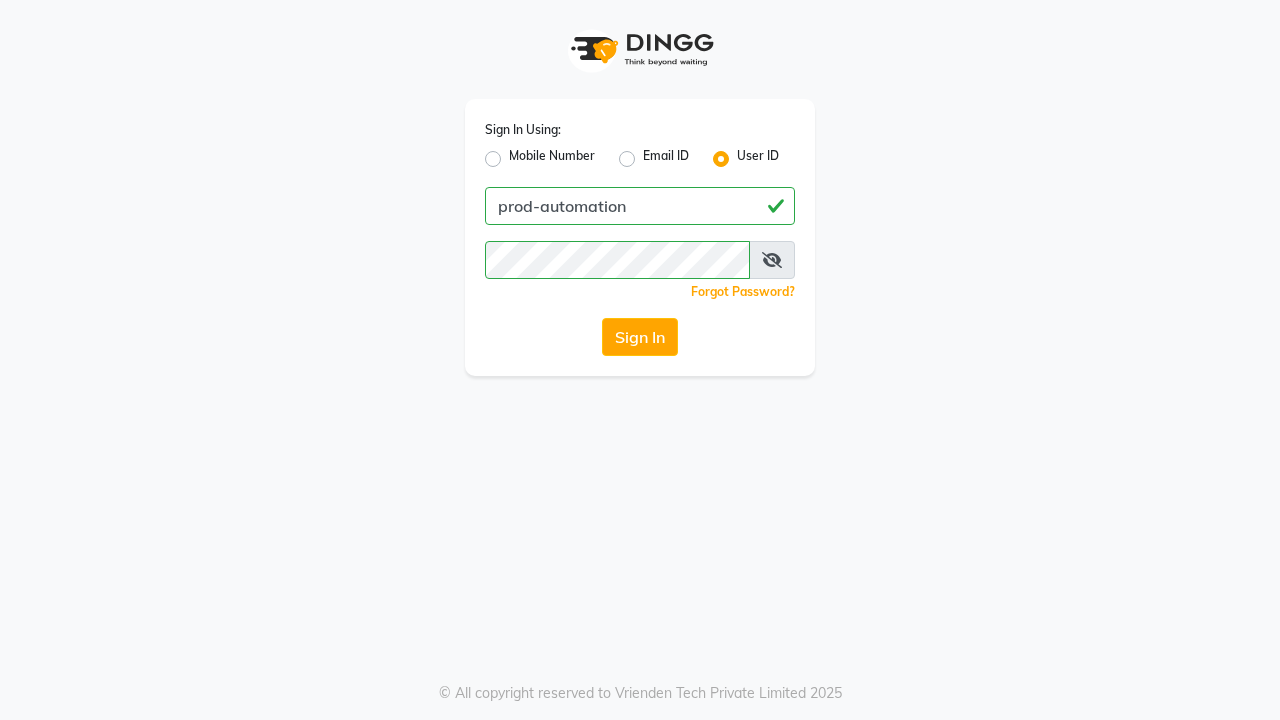 scroll, scrollTop: 0, scrollLeft: 0, axis: both 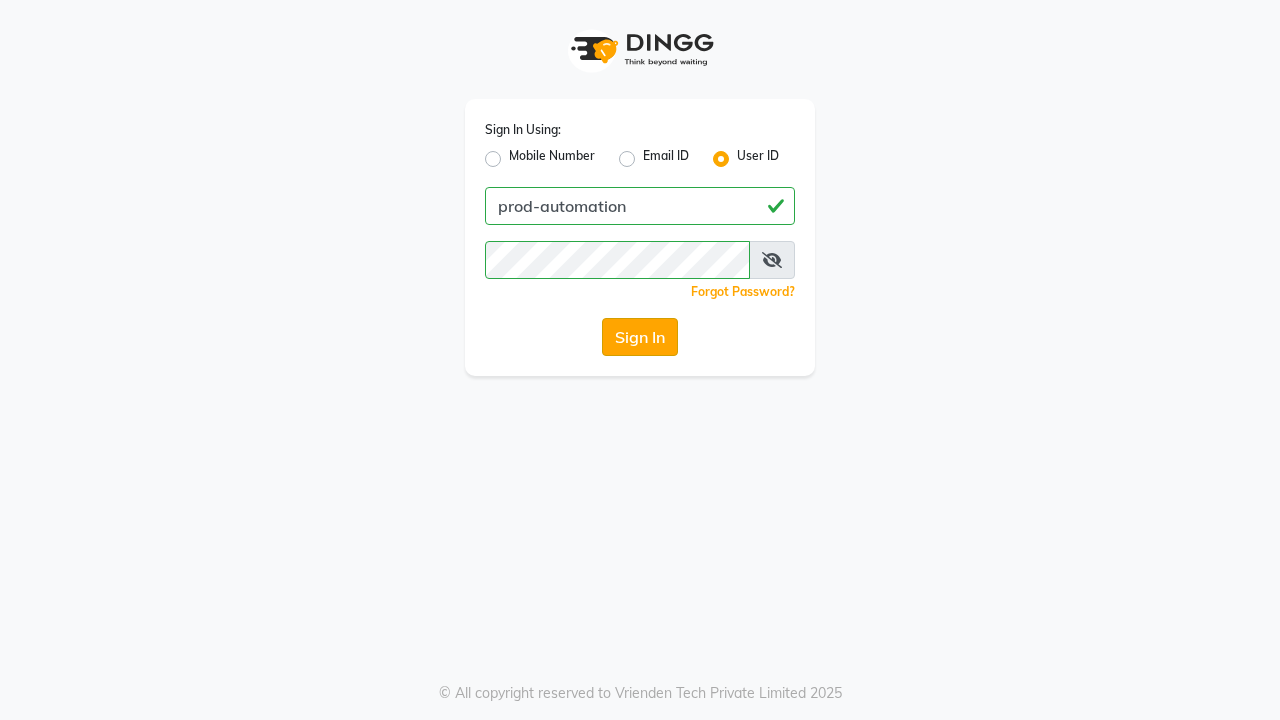 click on "Sign In" 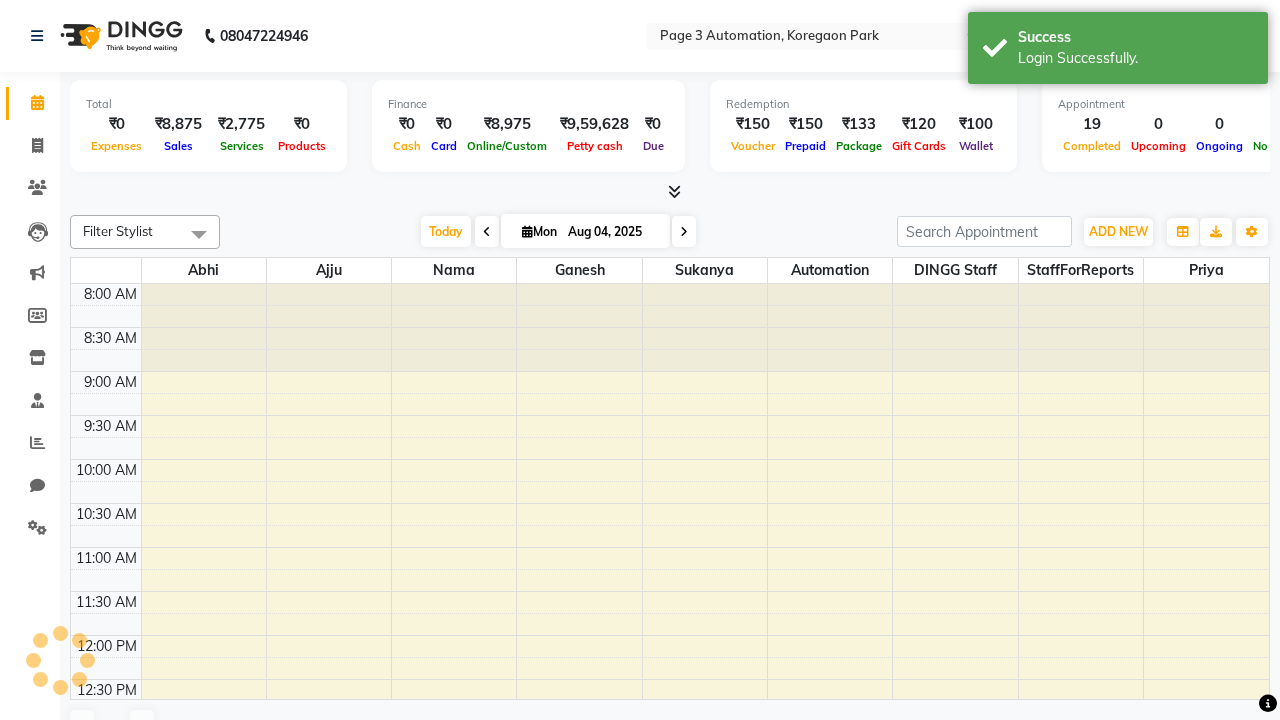 select on "en" 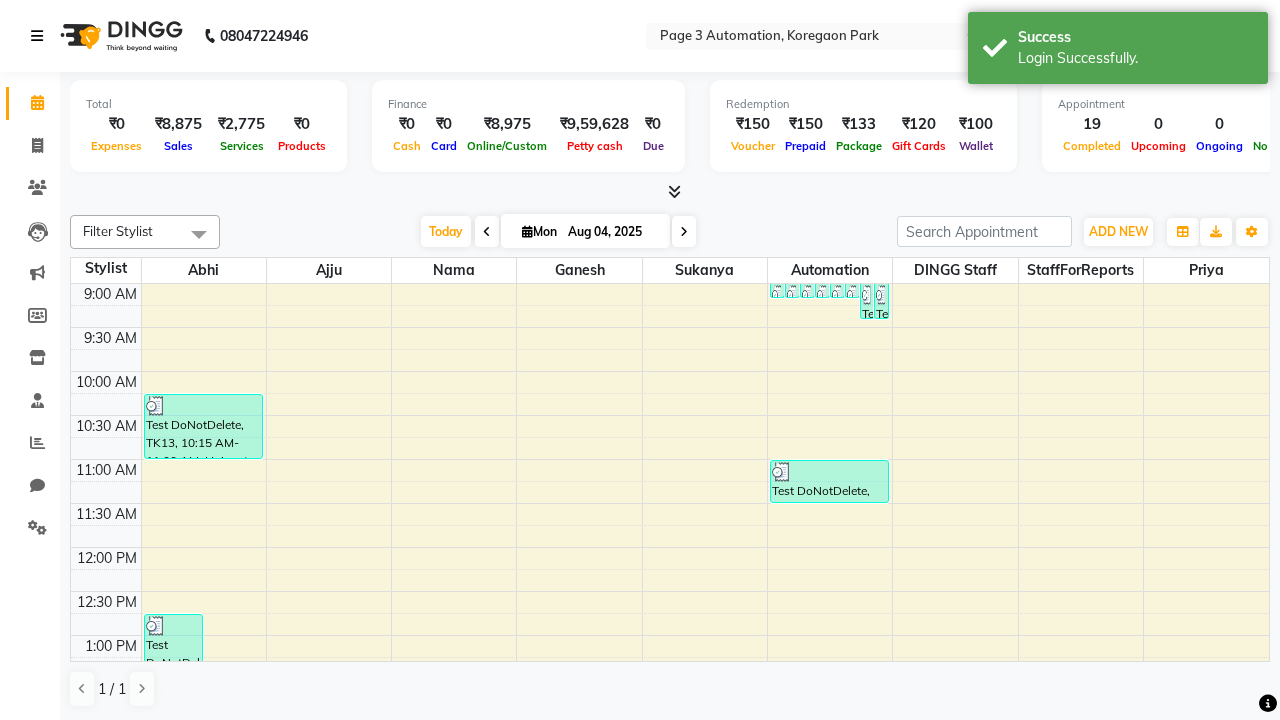 click at bounding box center [37, 36] 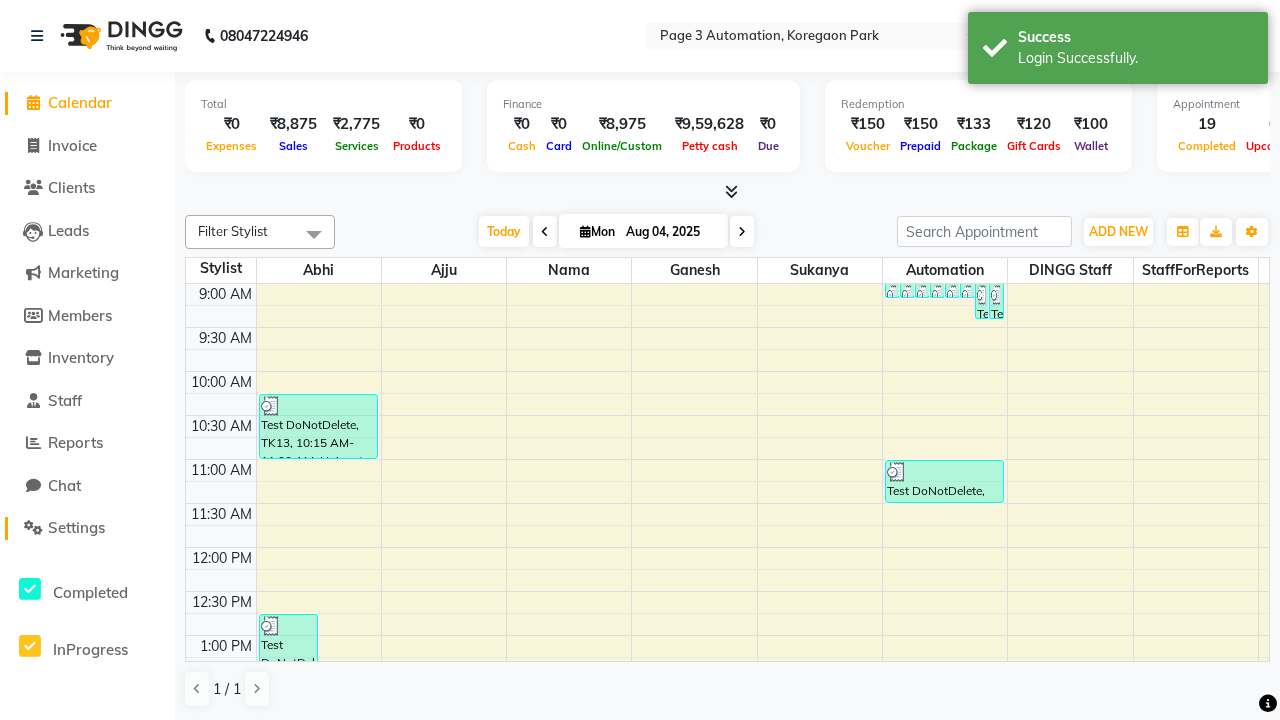 click on "Settings" 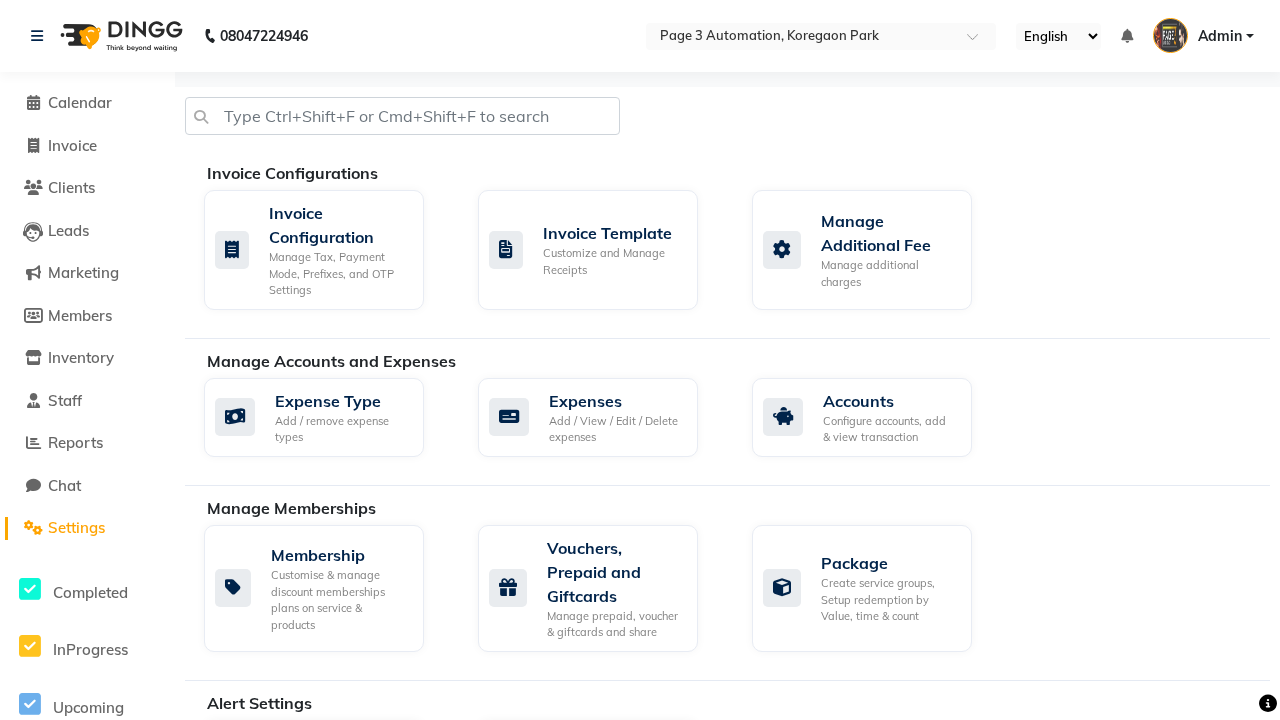 click on "Business Hours" 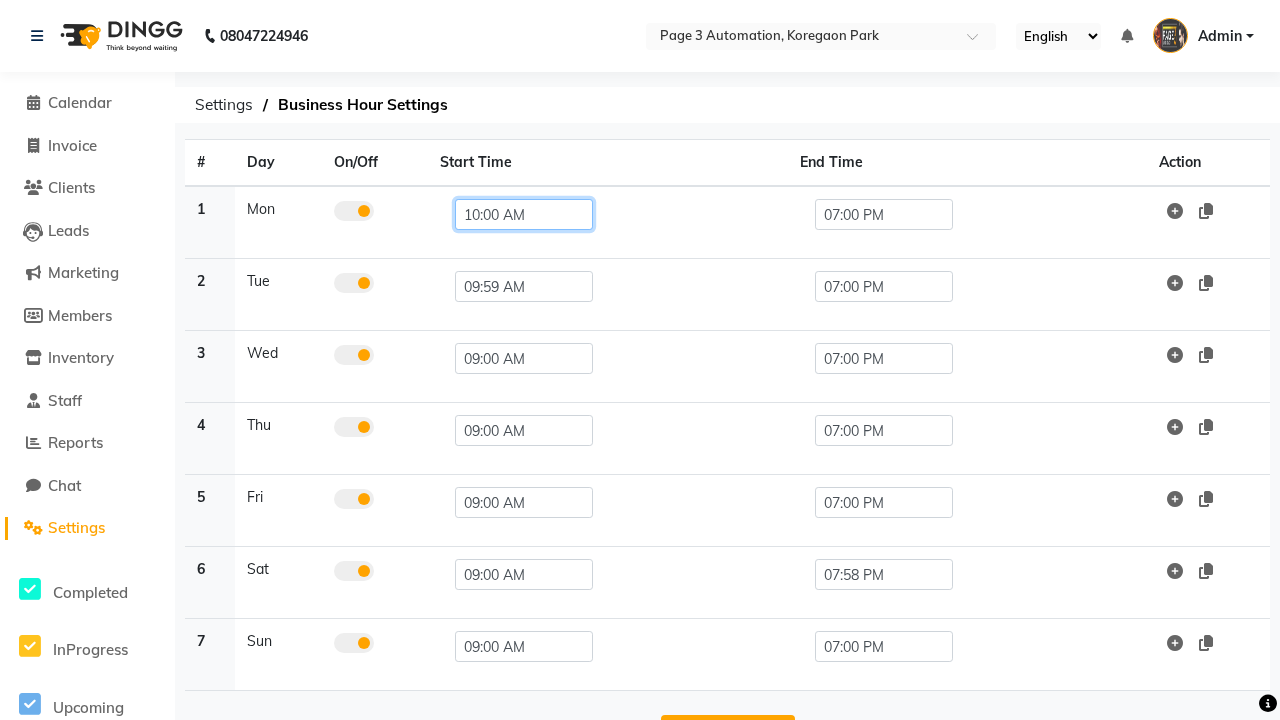 click on "10:00 AM" 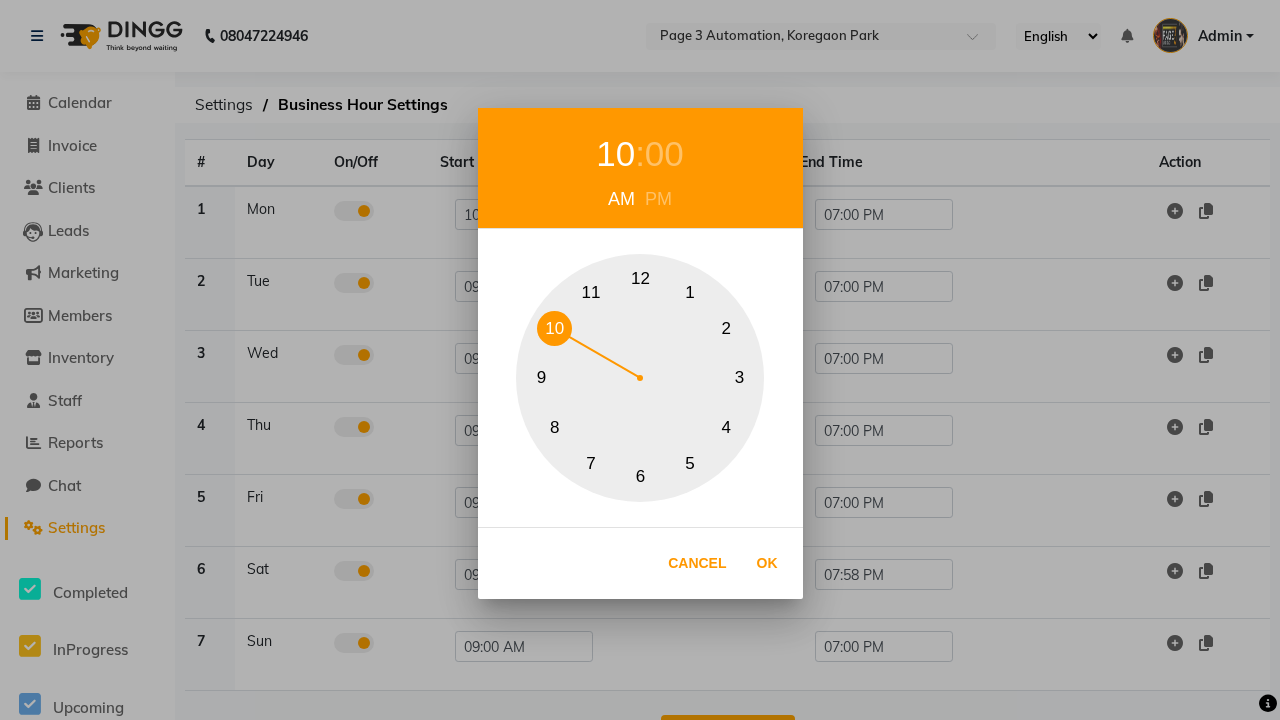 click on "10" at bounding box center (554, 328) 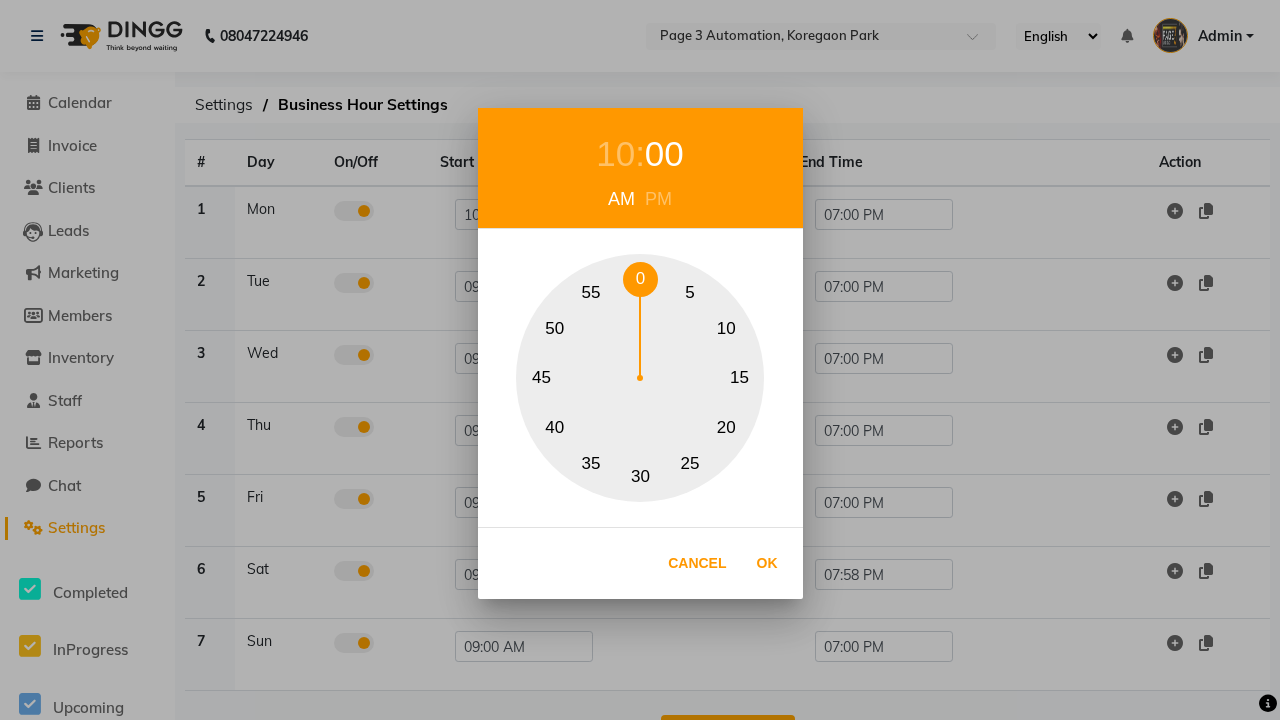 click on "0" at bounding box center [640, 279] 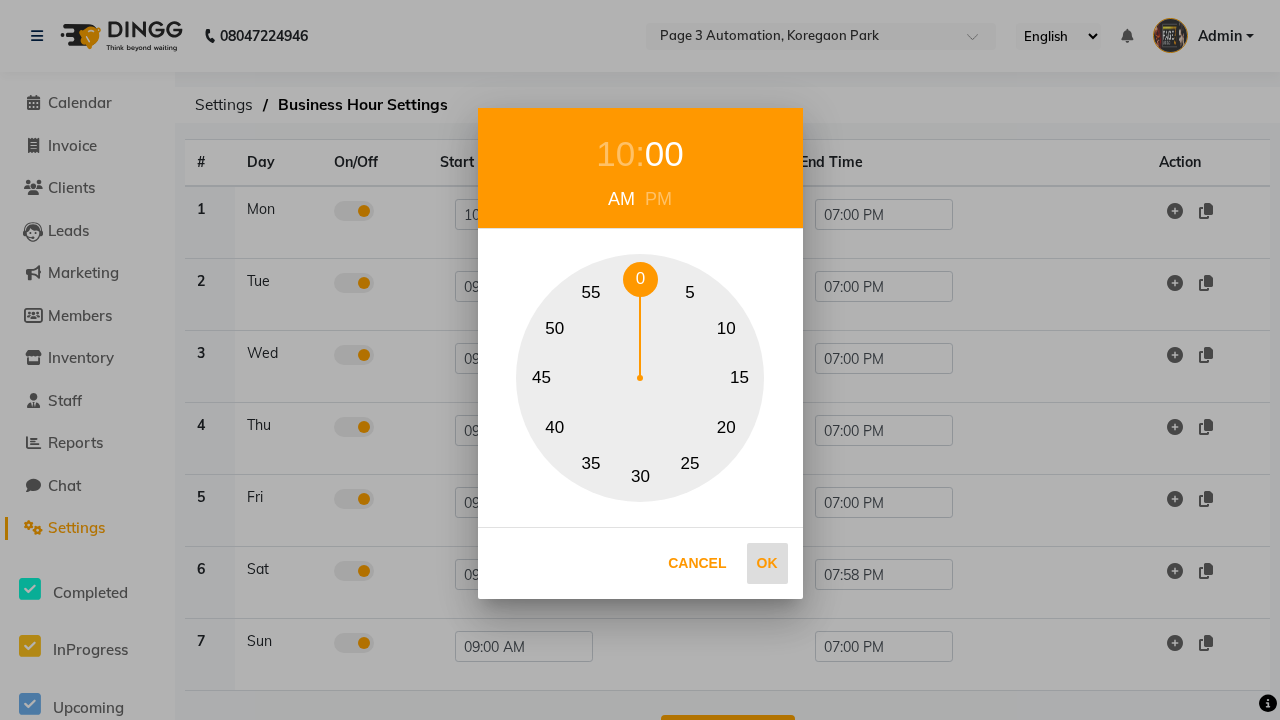 click on "Ok" at bounding box center [767, 563] 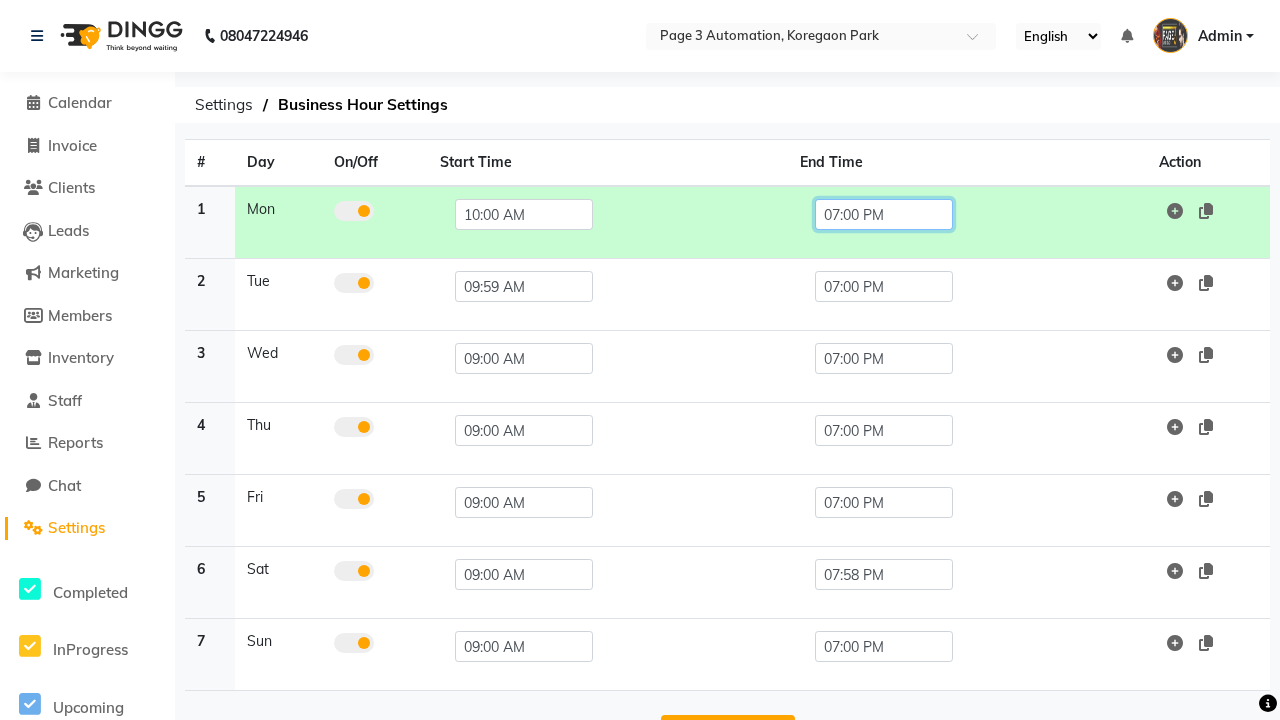 click on "07:00 PM" 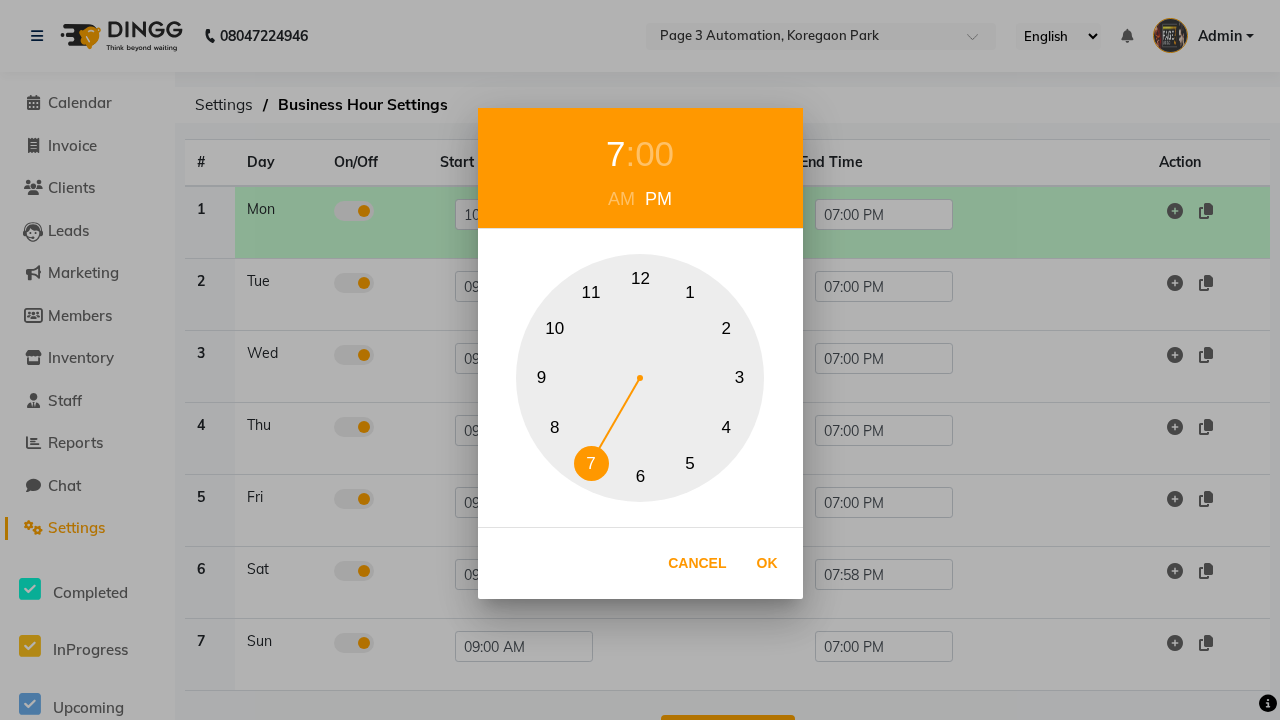 click on "10" at bounding box center (554, 328) 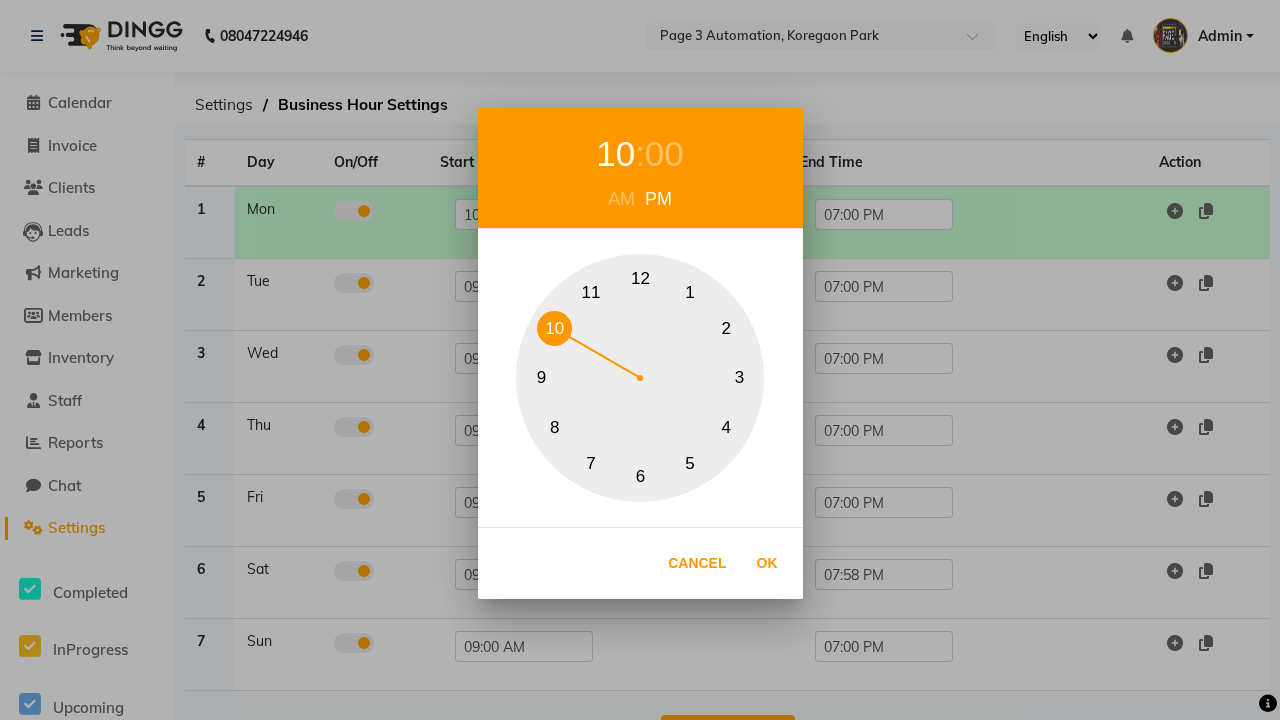 click on "00" at bounding box center (664, 154) 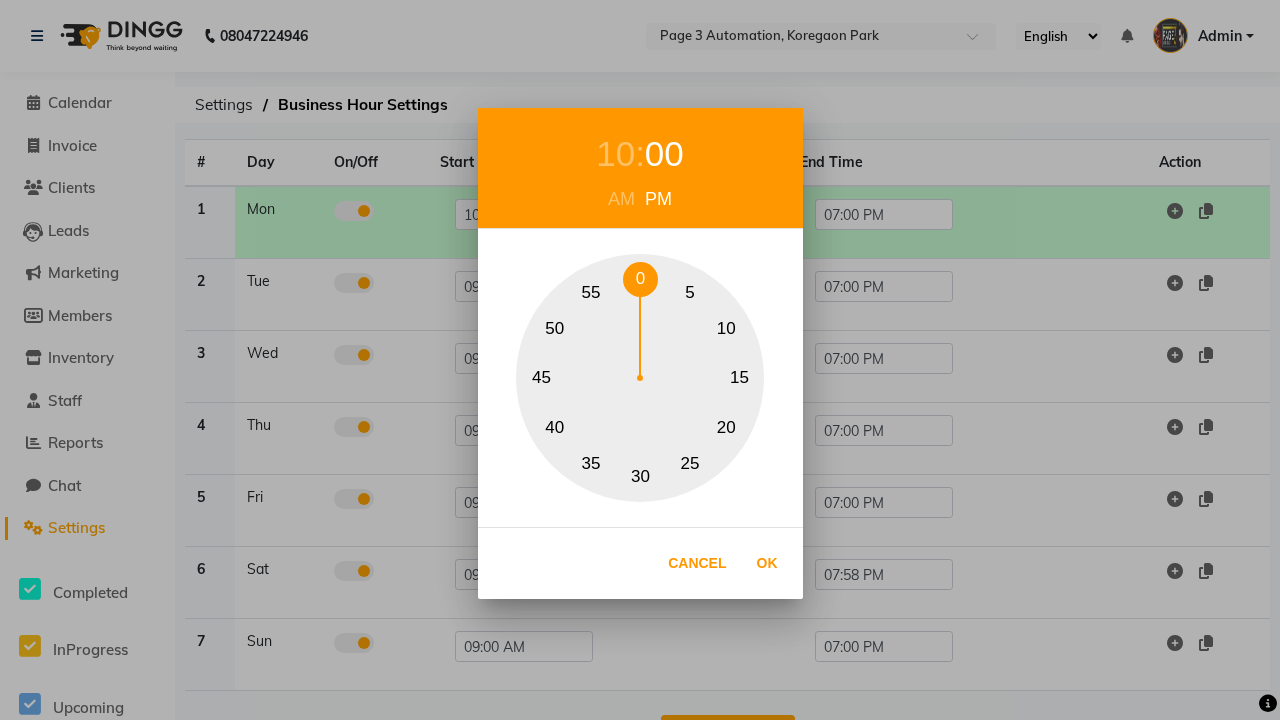 click on "0" at bounding box center [640, 279] 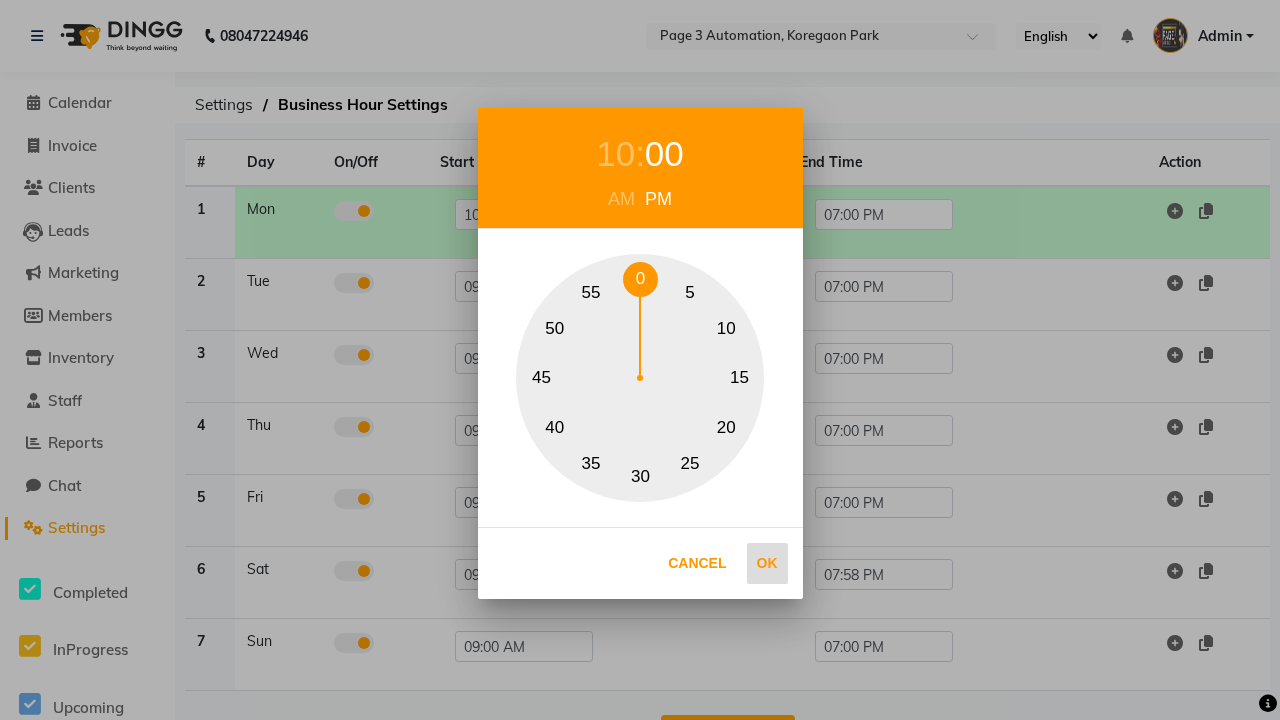 click on "Ok" at bounding box center (767, 563) 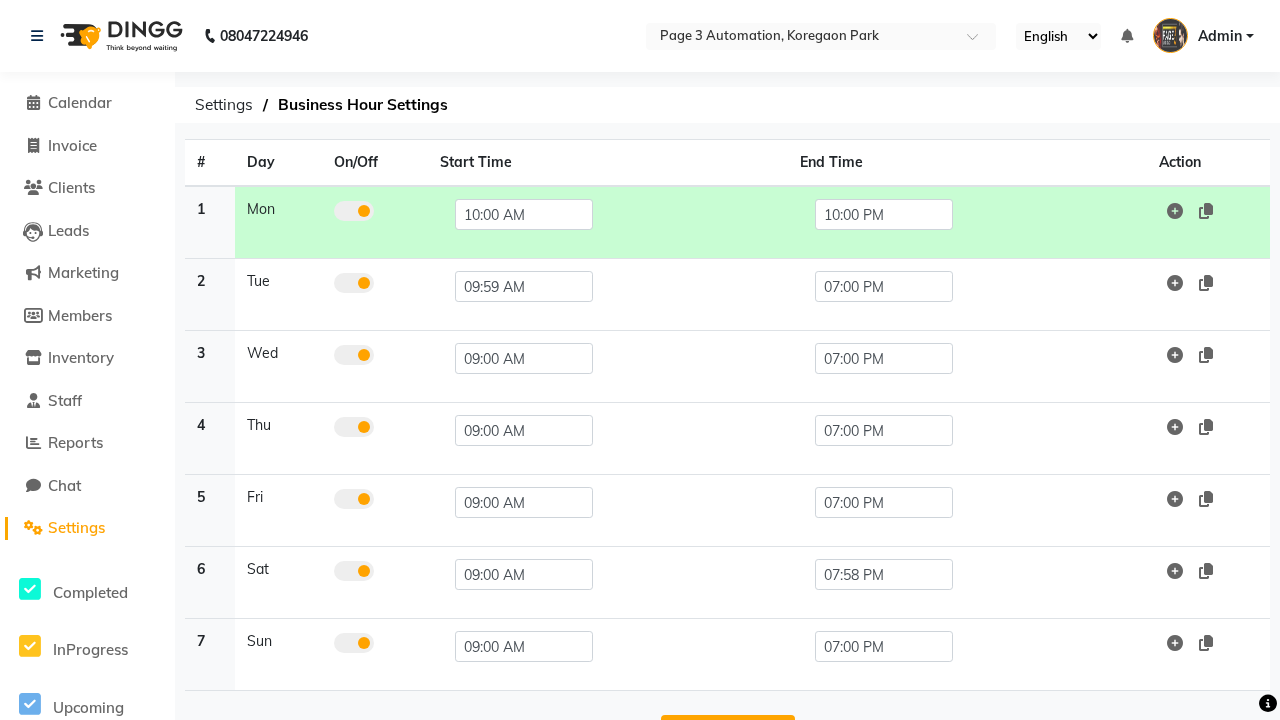scroll, scrollTop: 33, scrollLeft: 0, axis: vertical 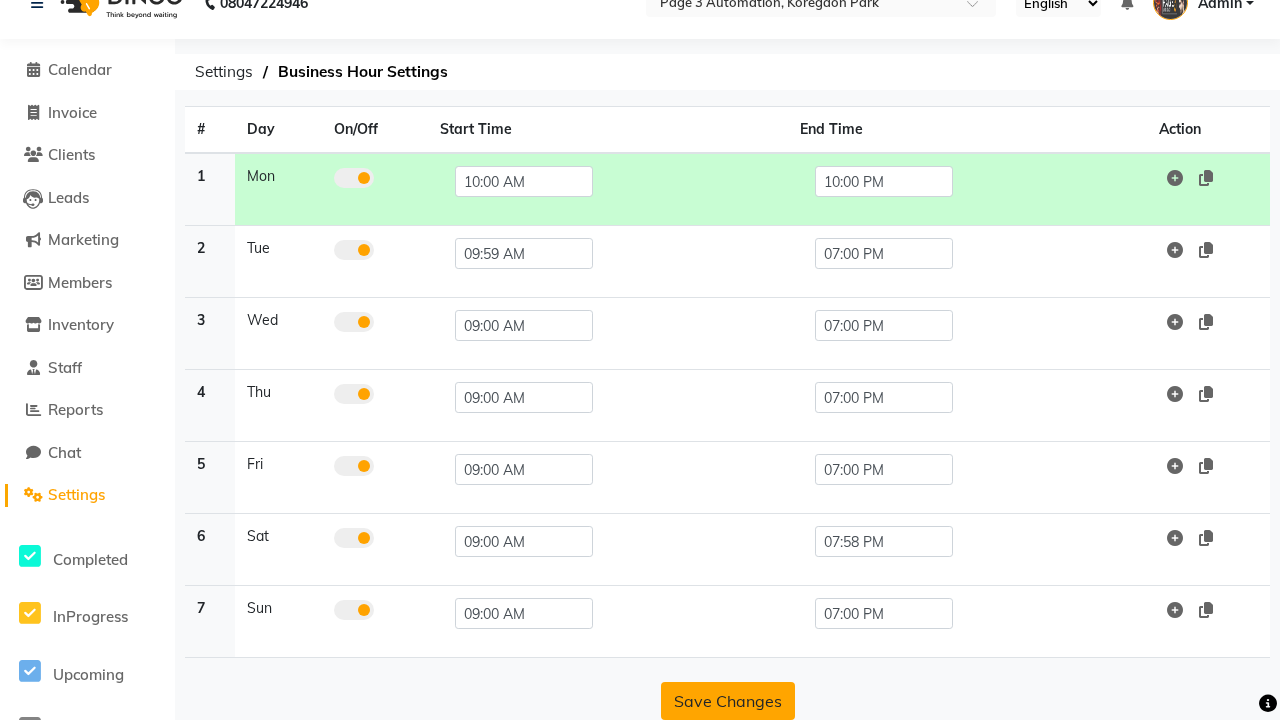 click on "Save Changes" 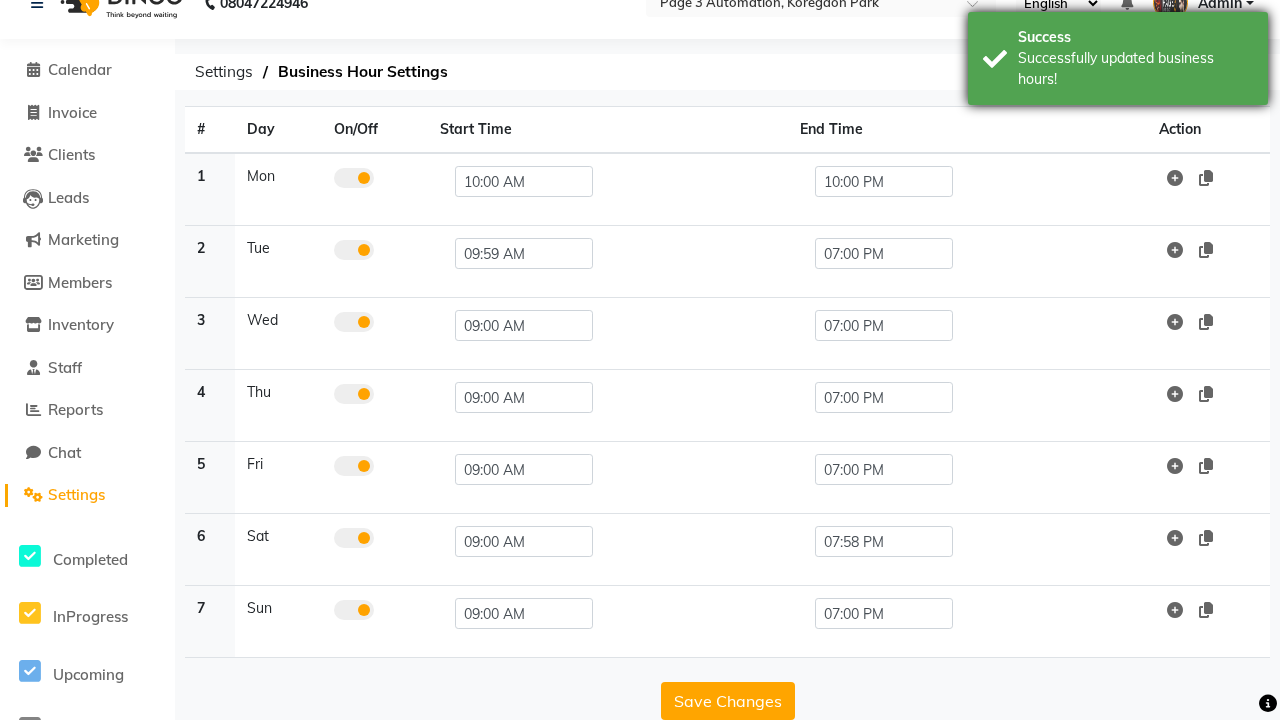 click on "Successfully updated business hours!" at bounding box center [1135, 69] 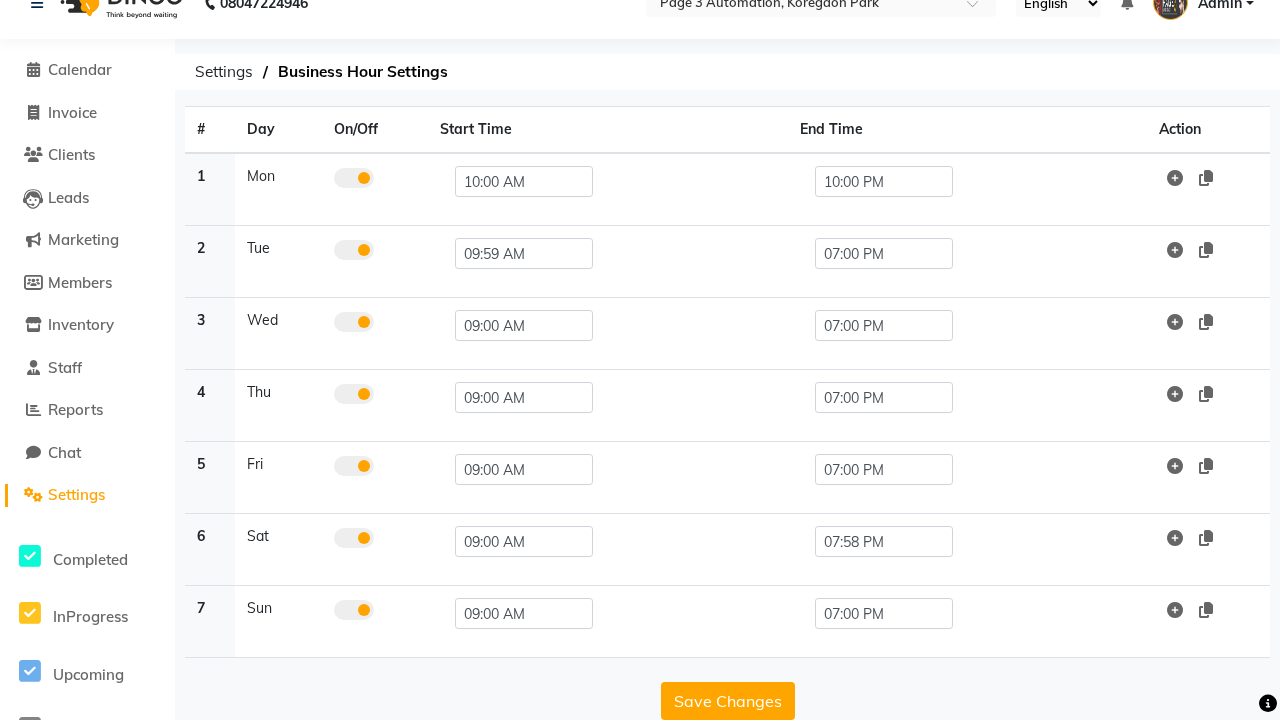 scroll, scrollTop: 8, scrollLeft: 0, axis: vertical 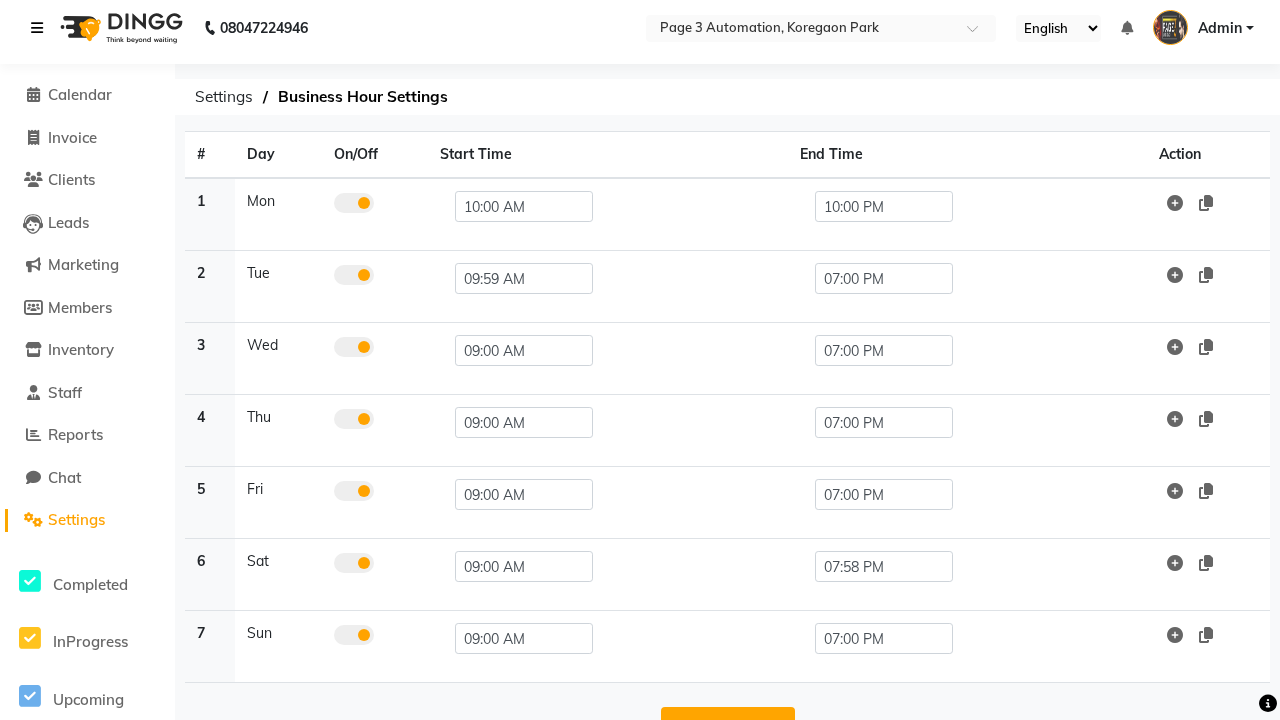 click at bounding box center [37, 28] 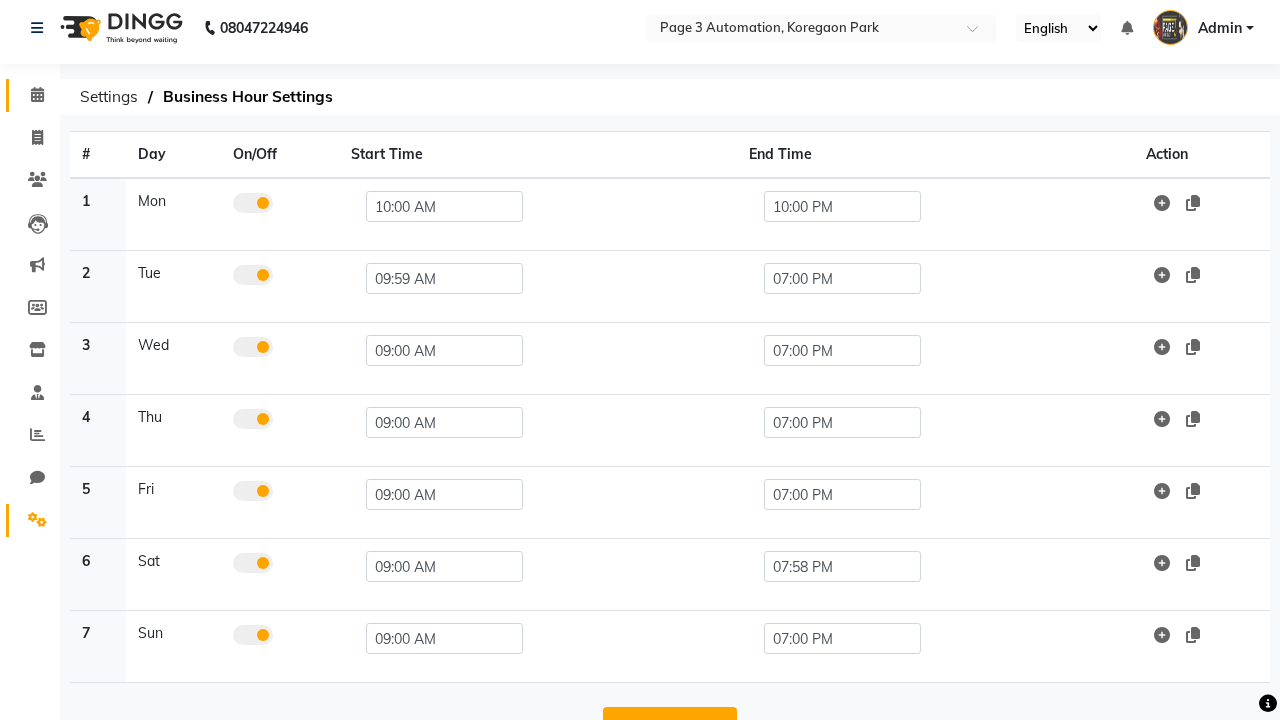 click 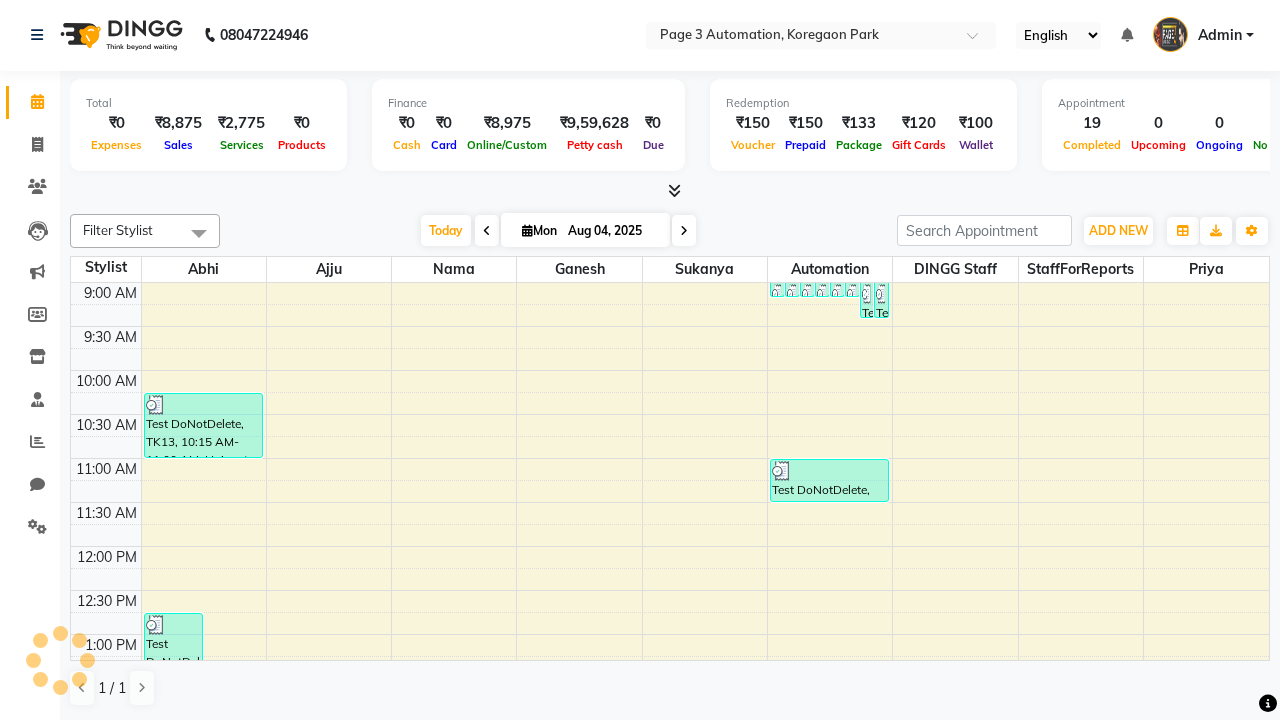 scroll, scrollTop: 0, scrollLeft: 0, axis: both 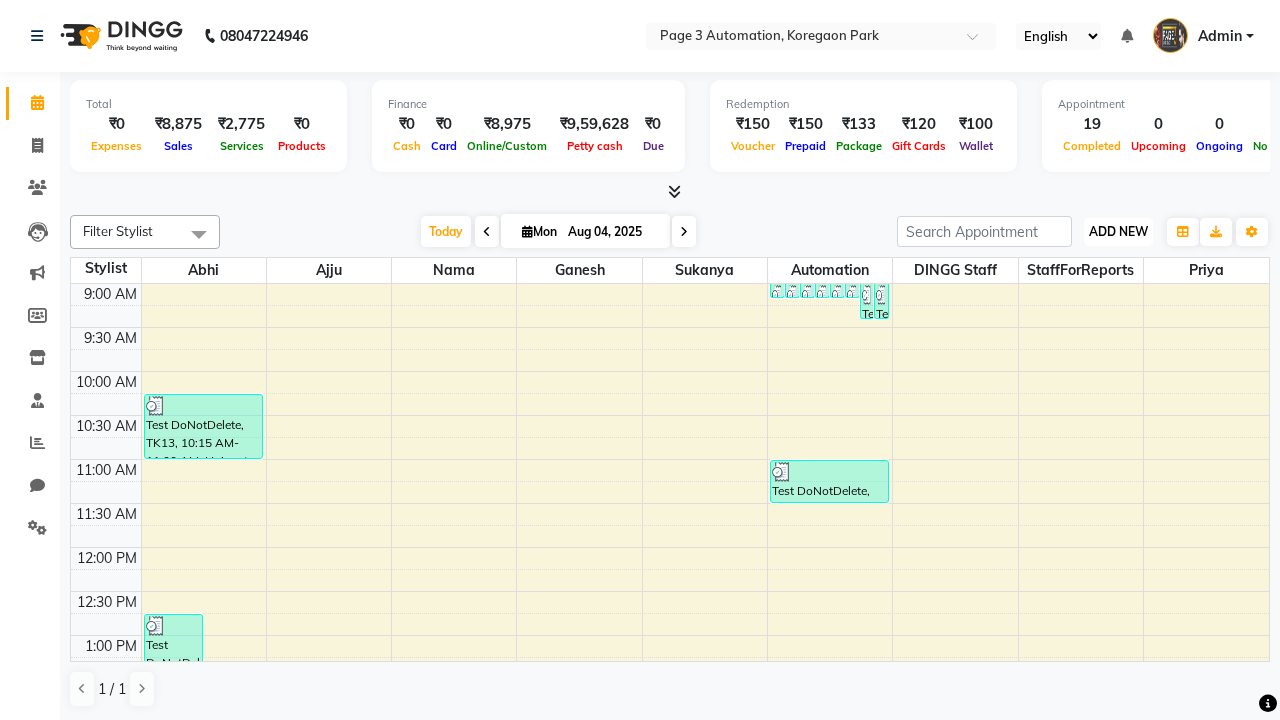 click on "ADD NEW" at bounding box center (1118, 231) 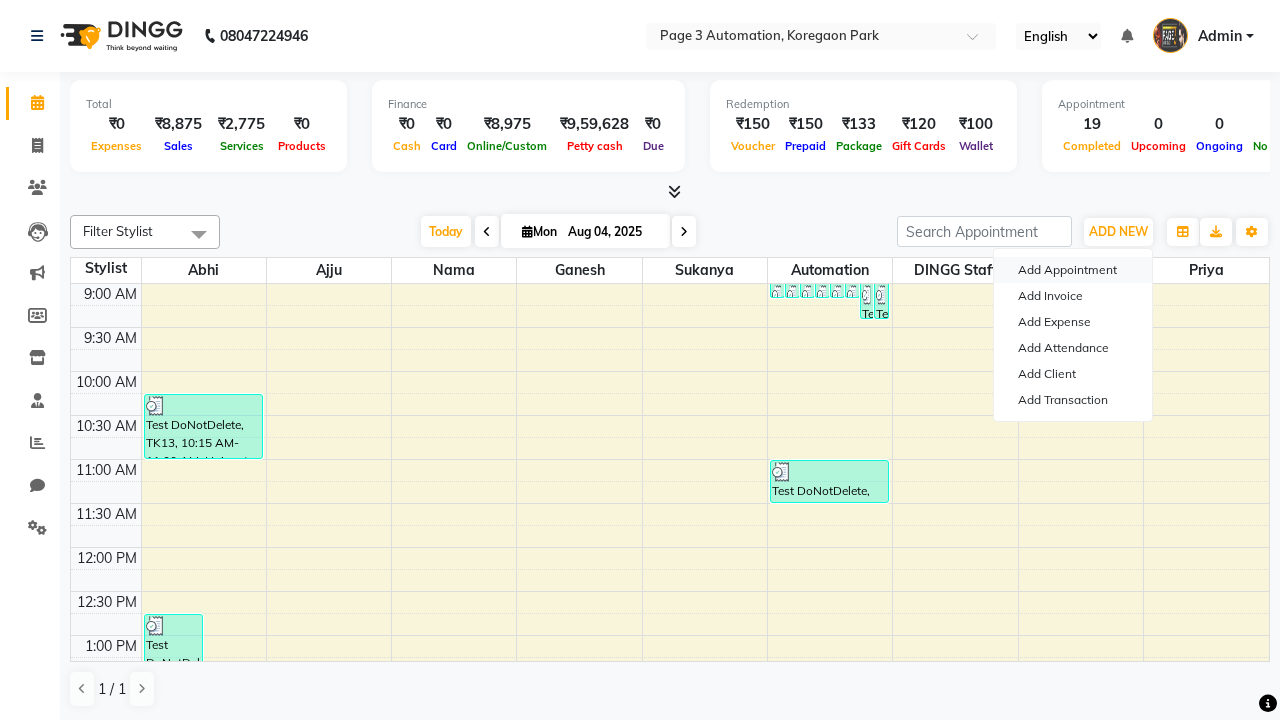click on "Add Appointment" at bounding box center [1073, 270] 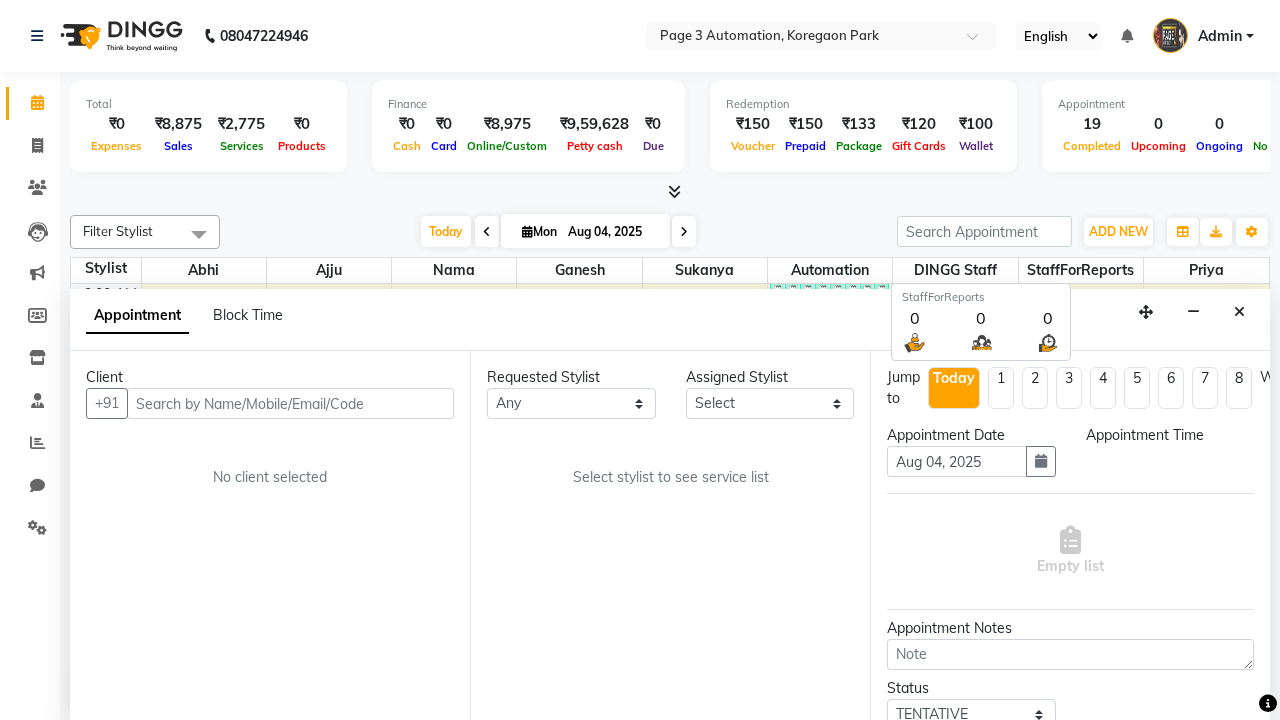 scroll, scrollTop: 1, scrollLeft: 0, axis: vertical 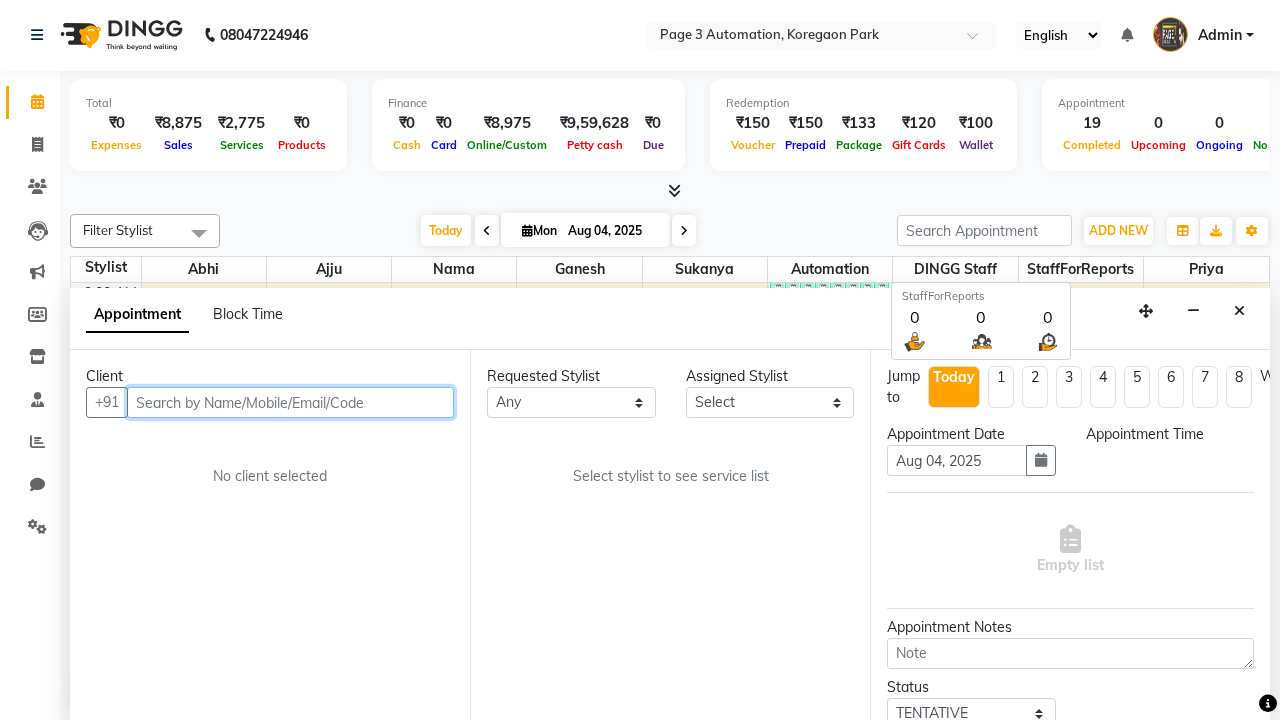 select on "600" 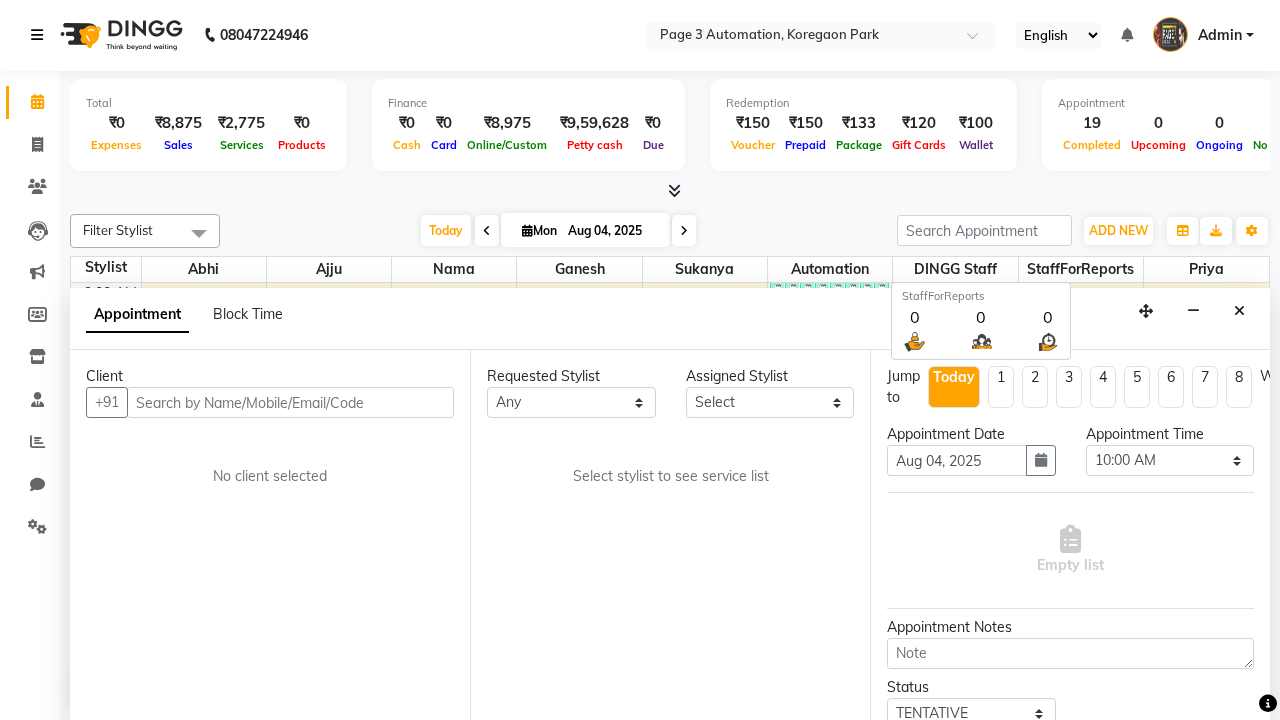 click at bounding box center (37, 35) 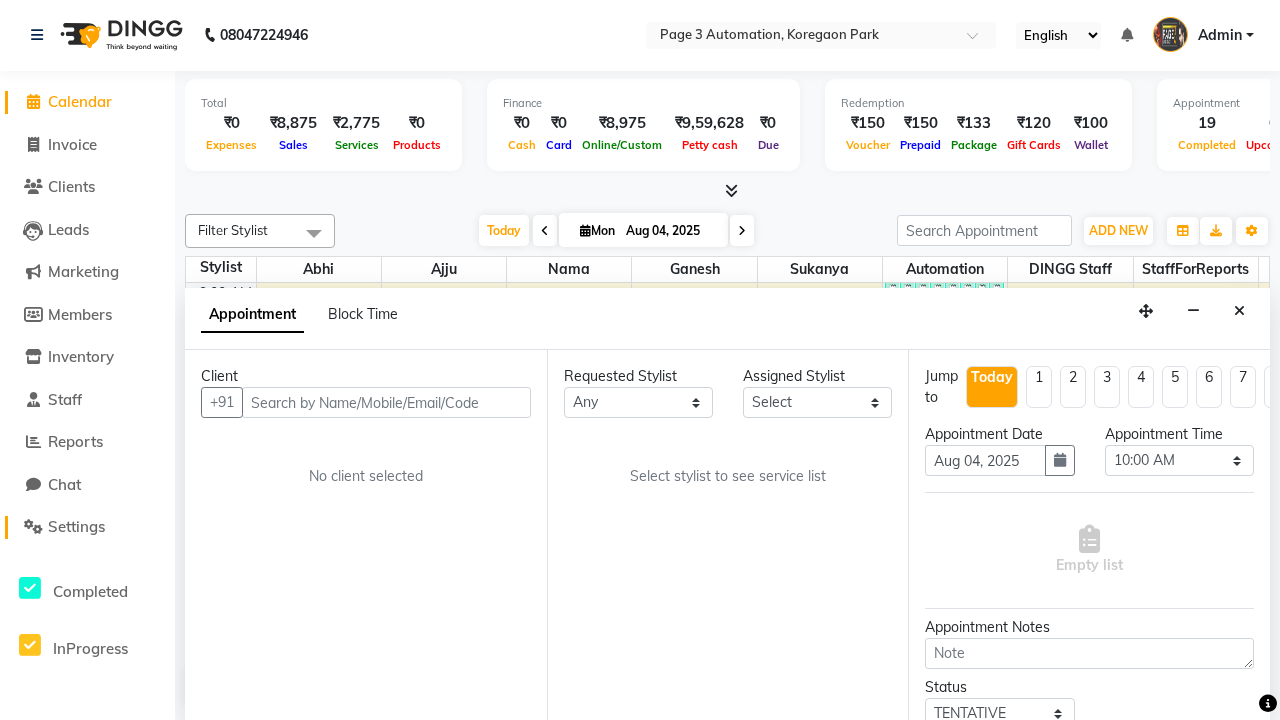 click on "Settings" 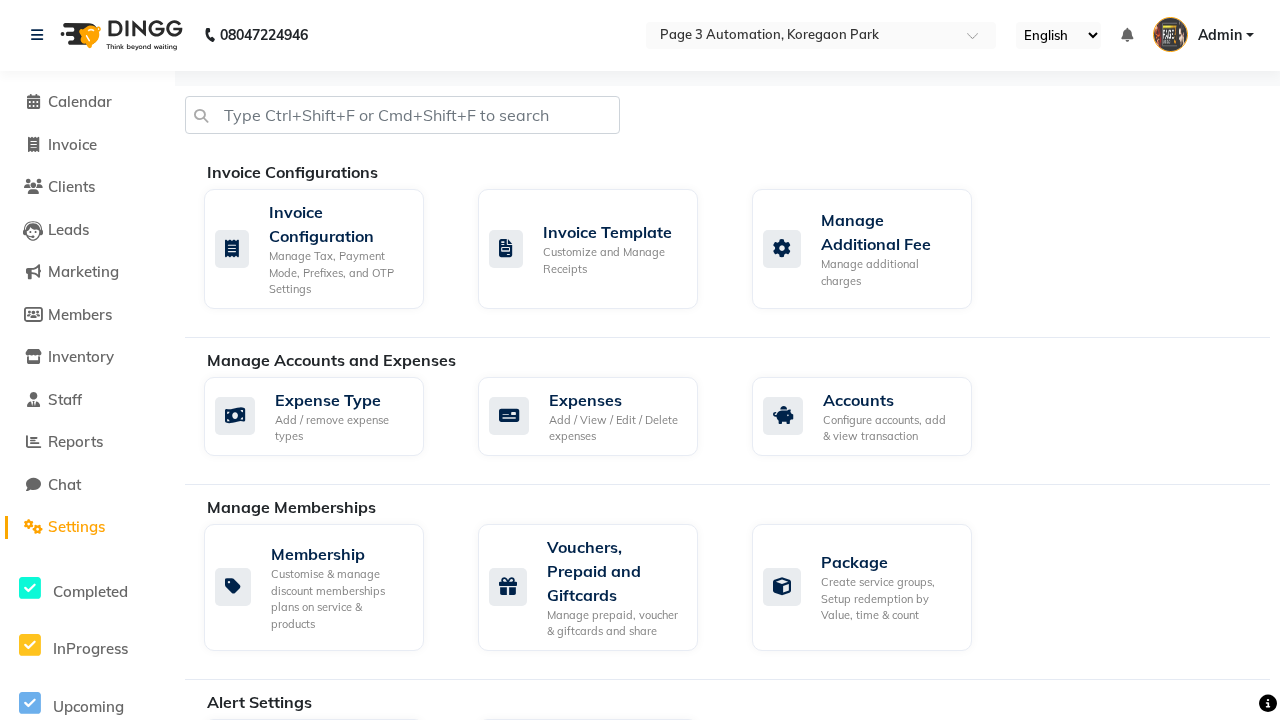 scroll, scrollTop: 0, scrollLeft: 0, axis: both 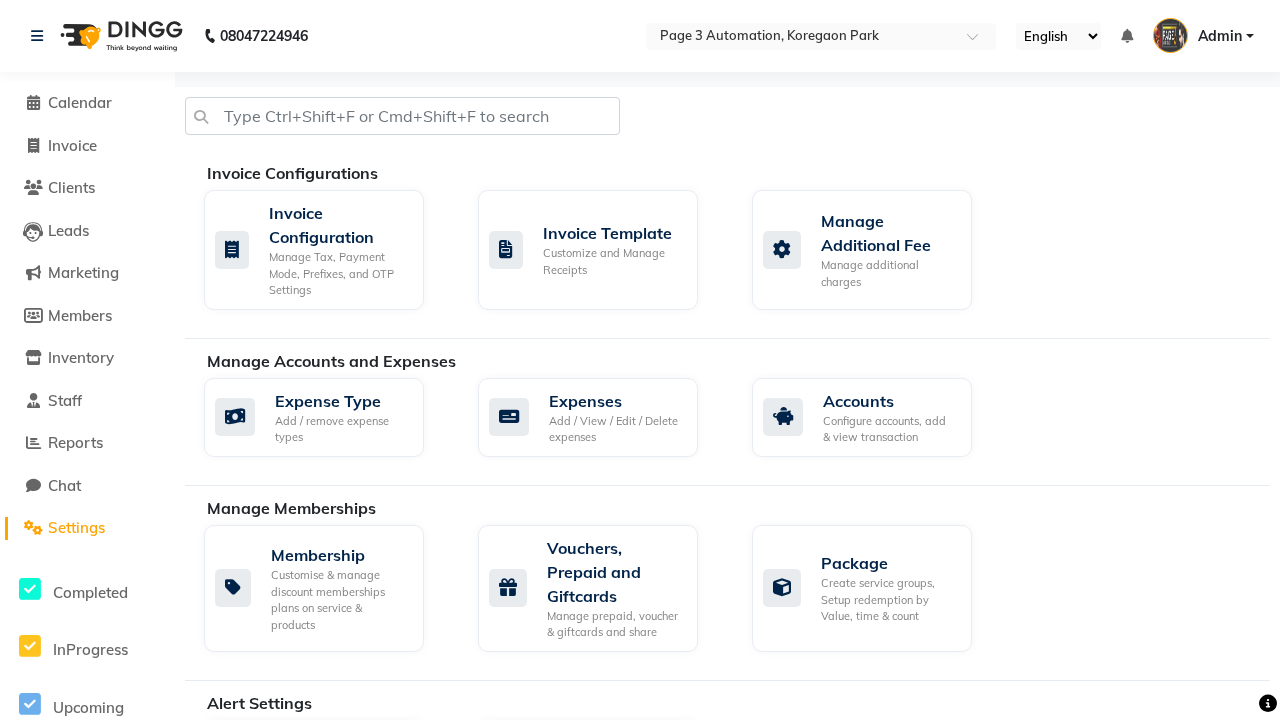 click on "Business Hours" 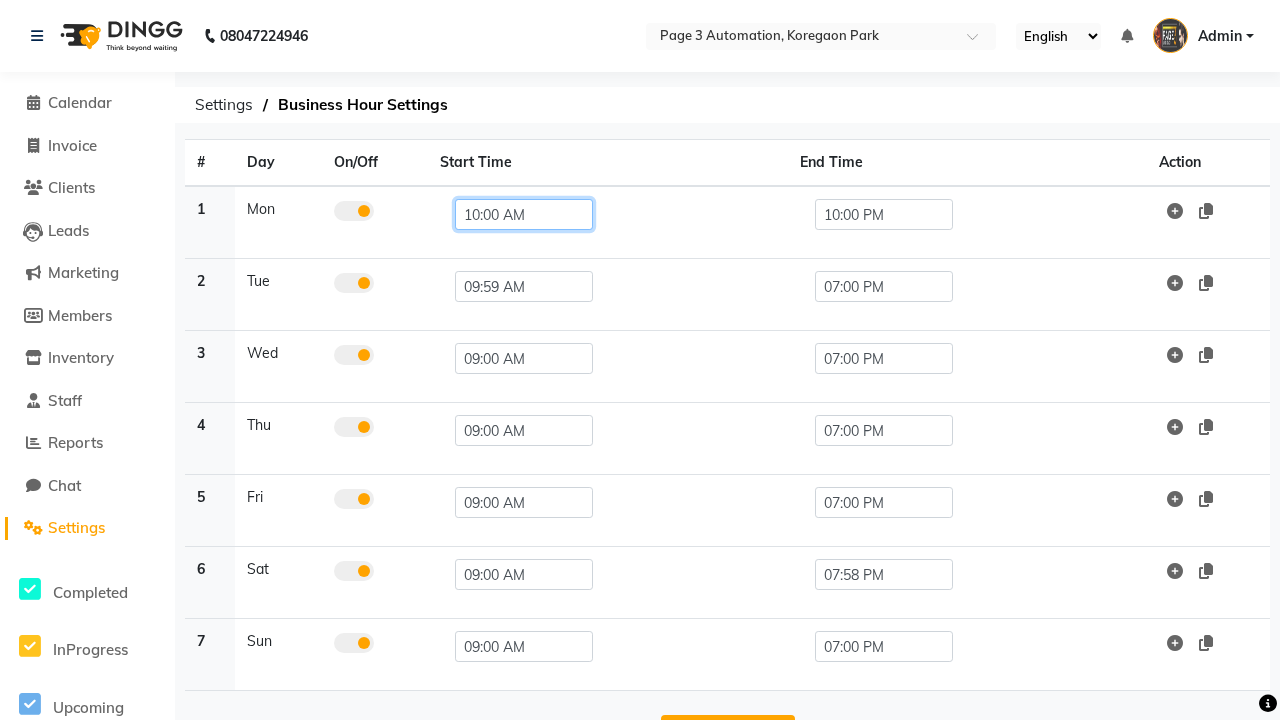 click on "10:00 AM" 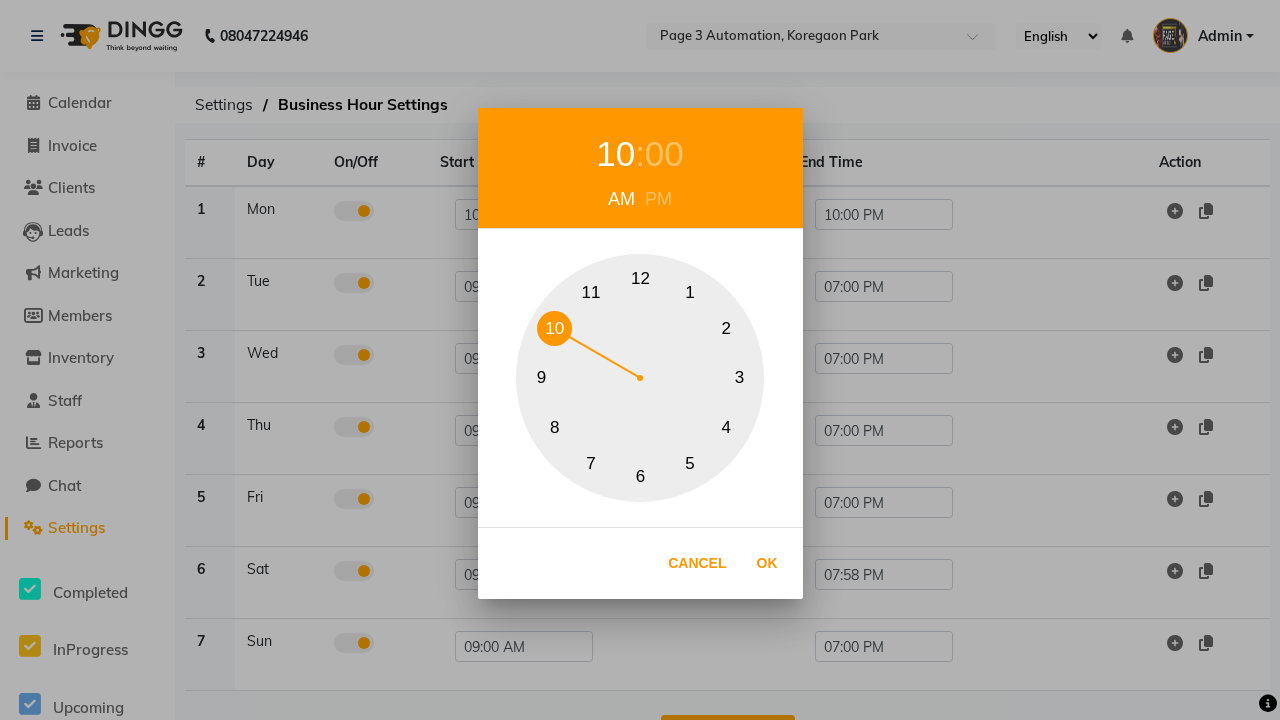 click on "9" at bounding box center [541, 378] 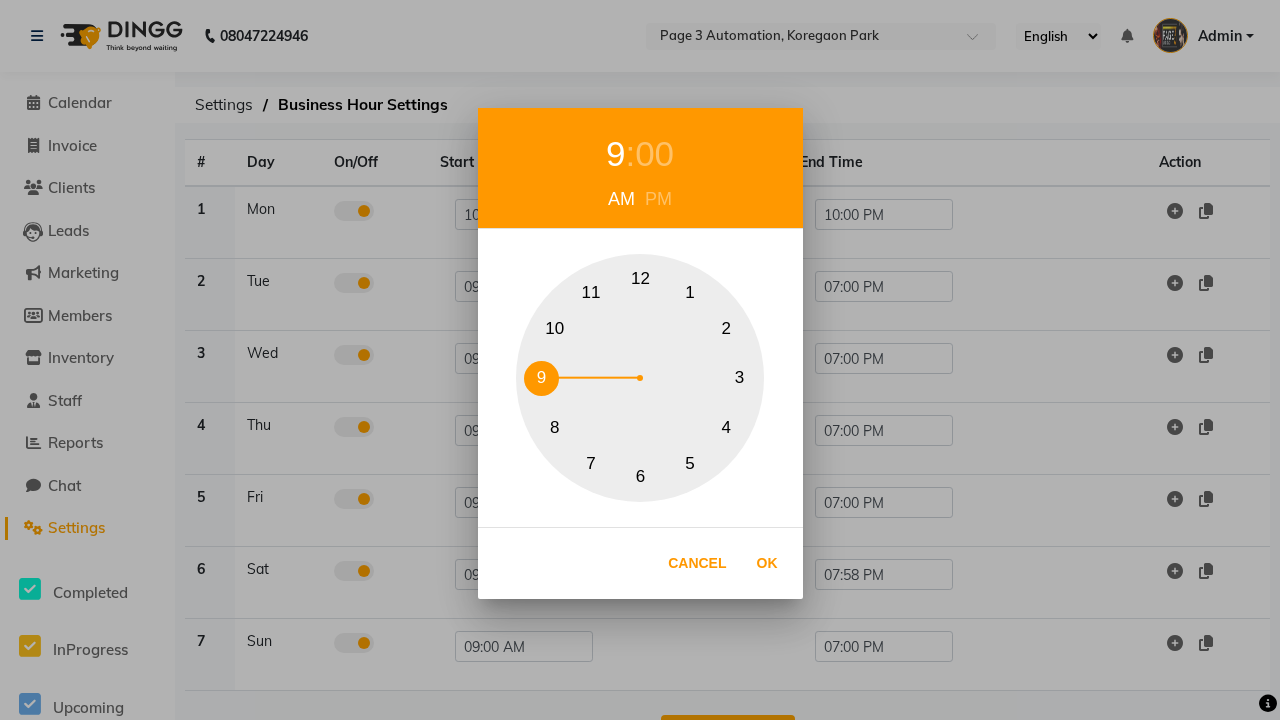 click on "00" at bounding box center [654, 154] 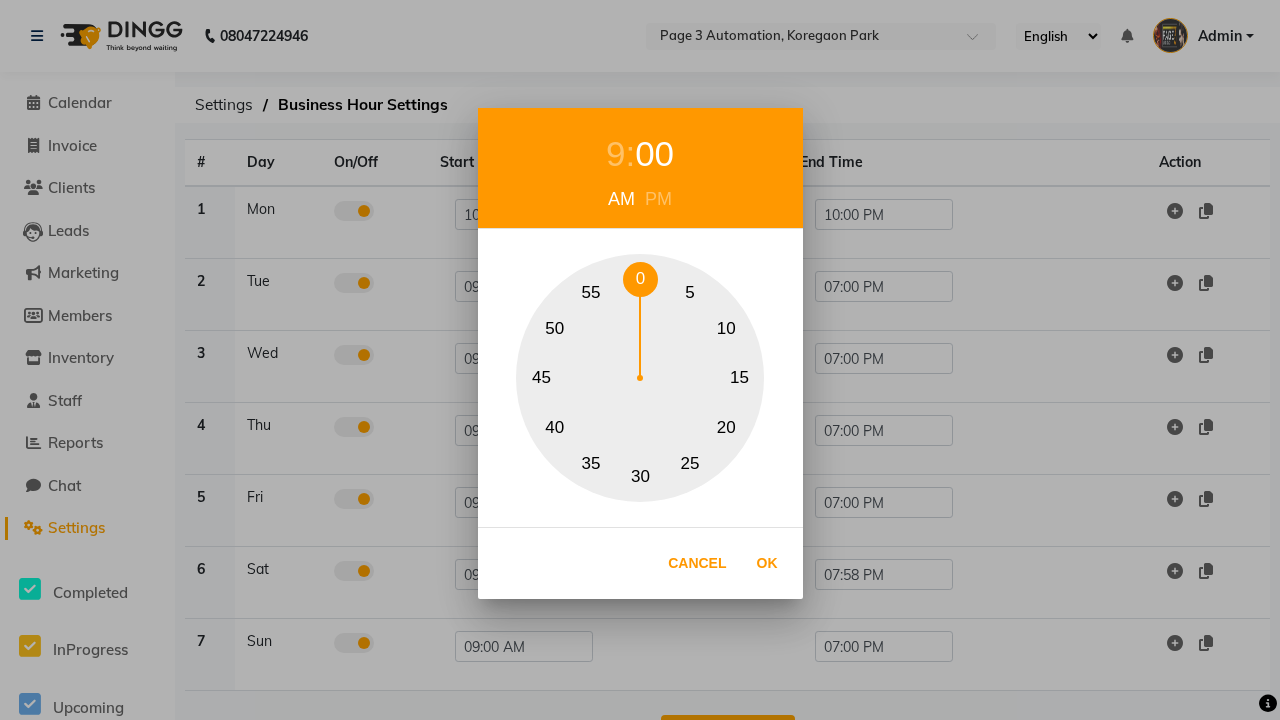 click on "0" at bounding box center [640, 279] 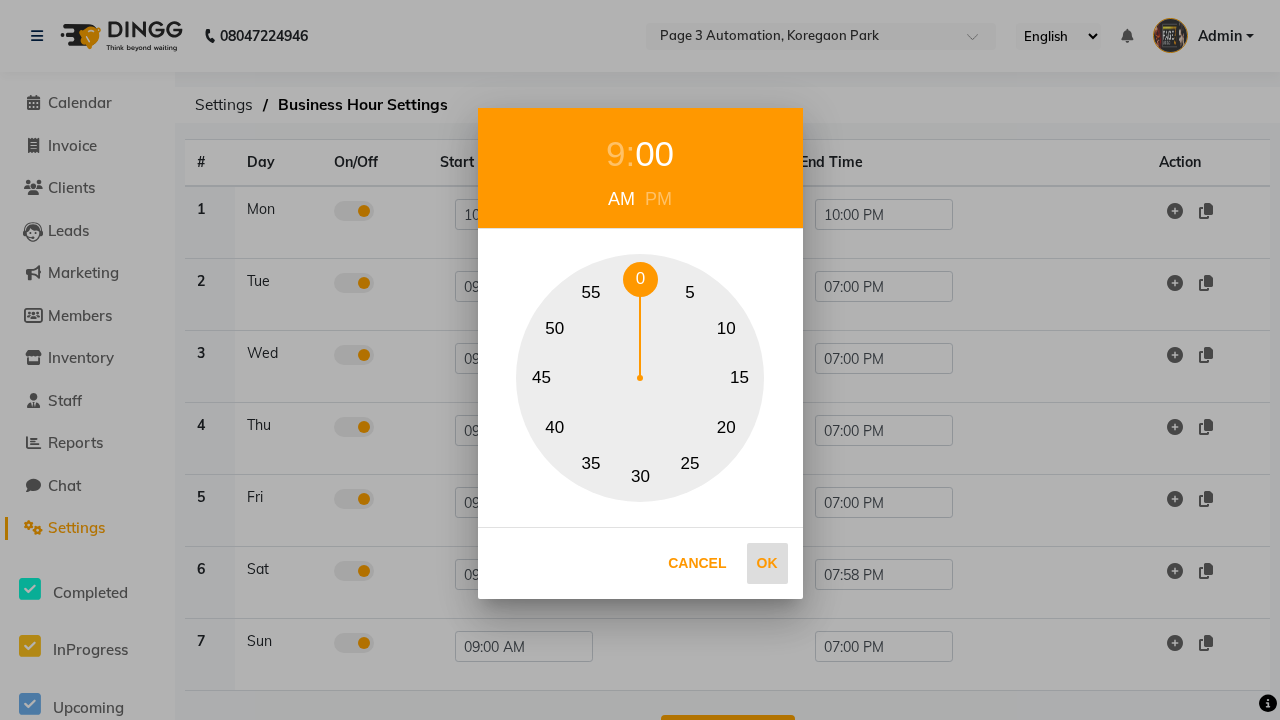click on "Ok" at bounding box center (767, 563) 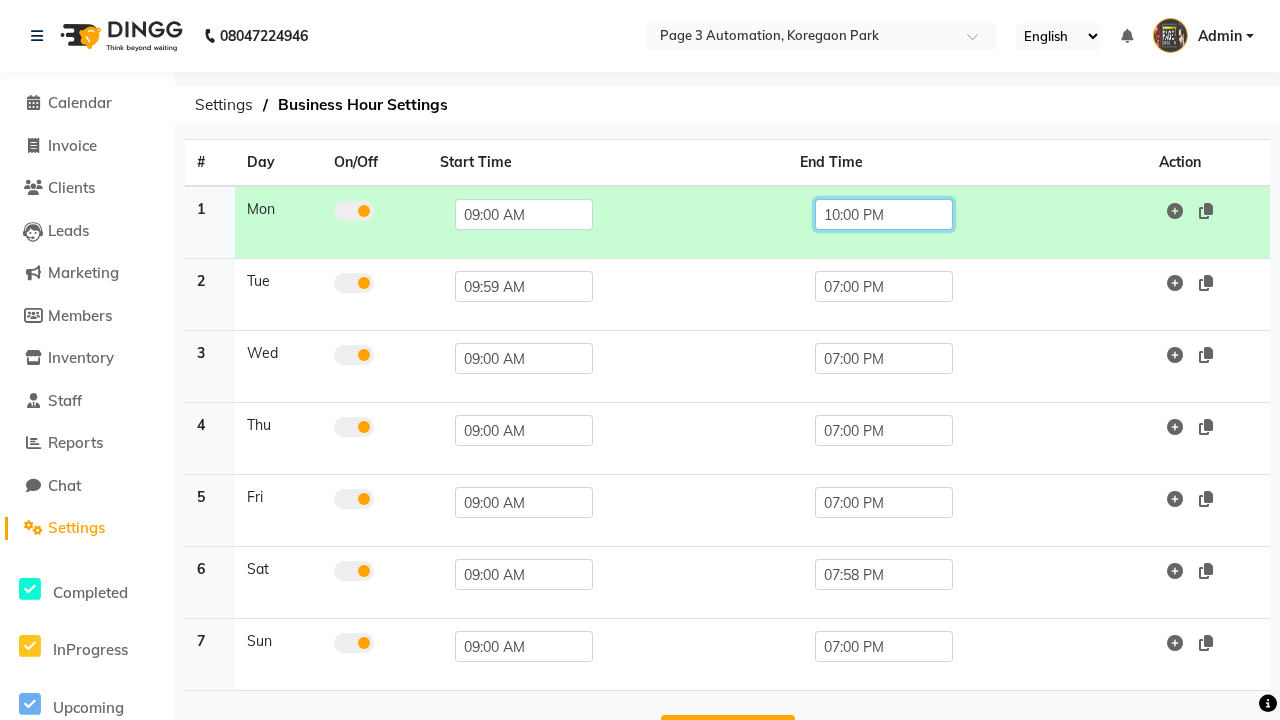 click on "10:00 PM" 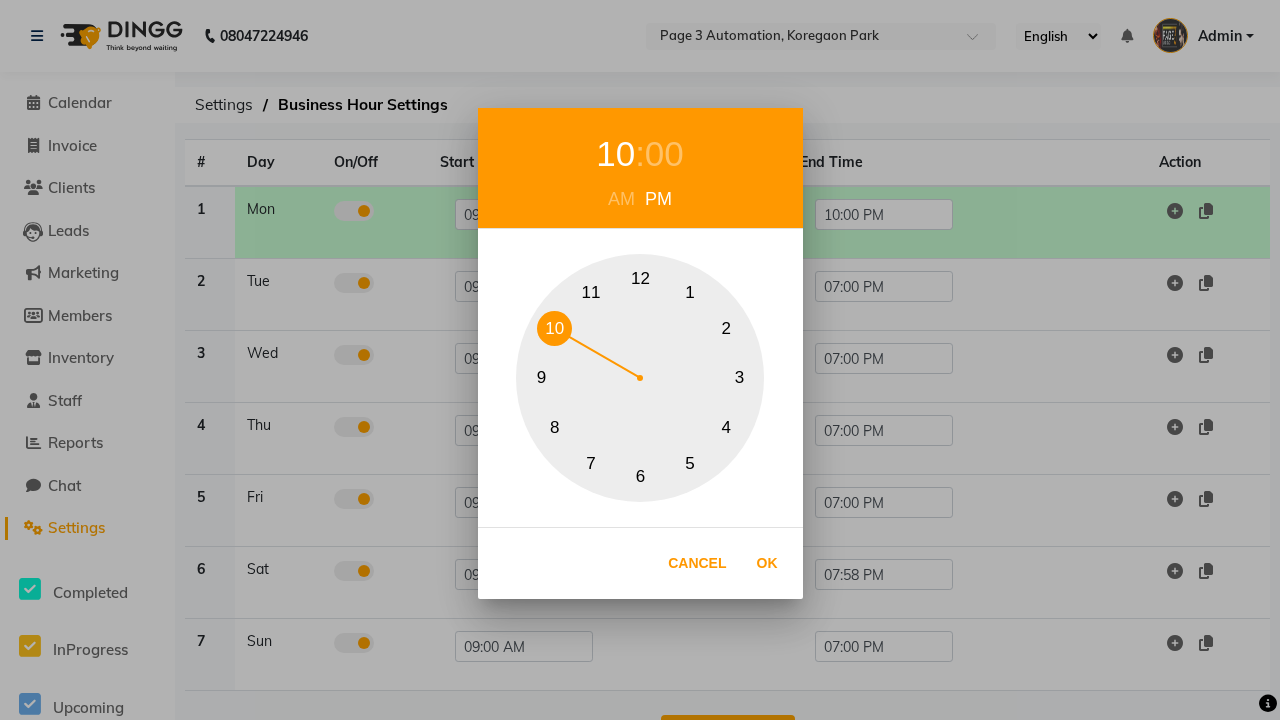 click on "7" at bounding box center (591, 463) 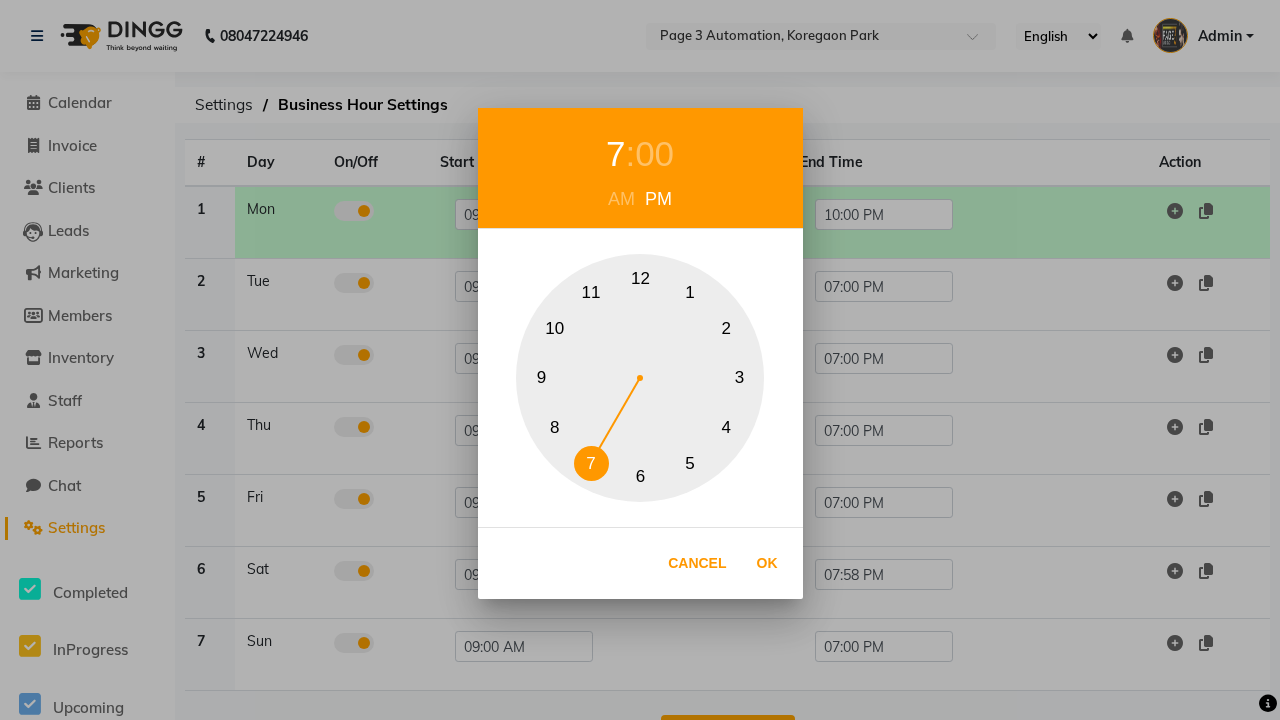 click on "00" at bounding box center [654, 154] 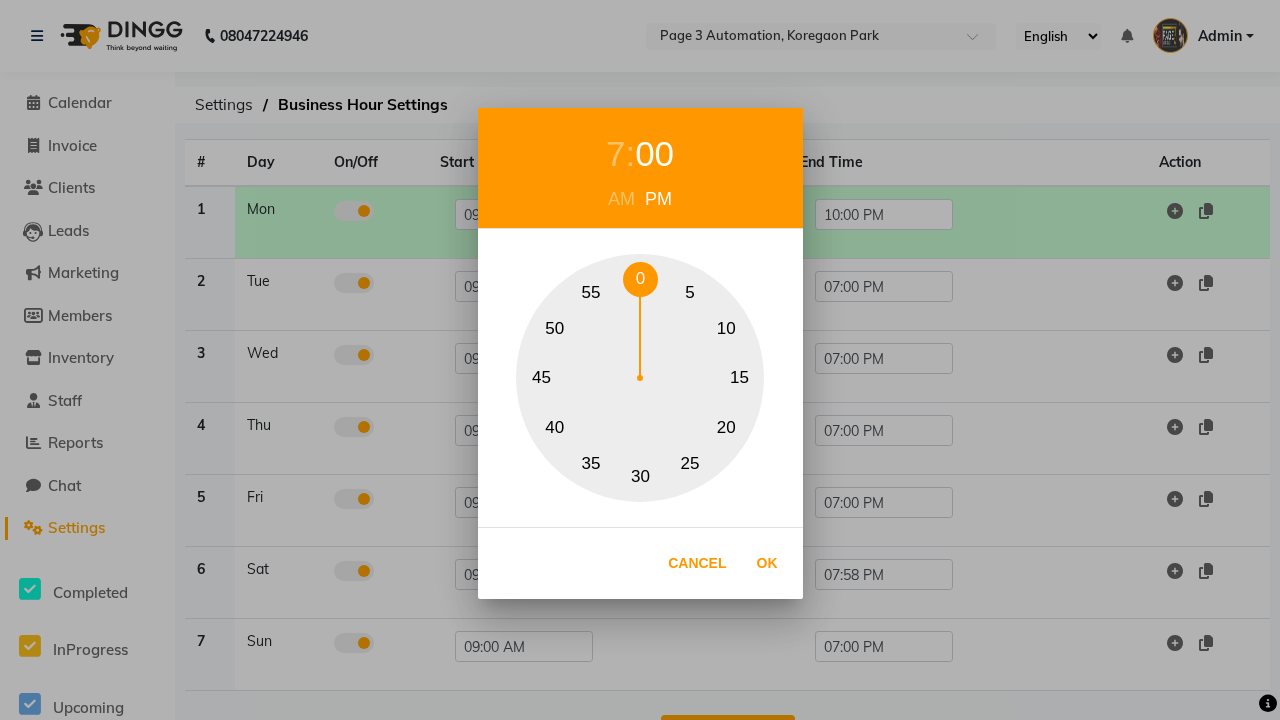 click on "0" at bounding box center (640, 279) 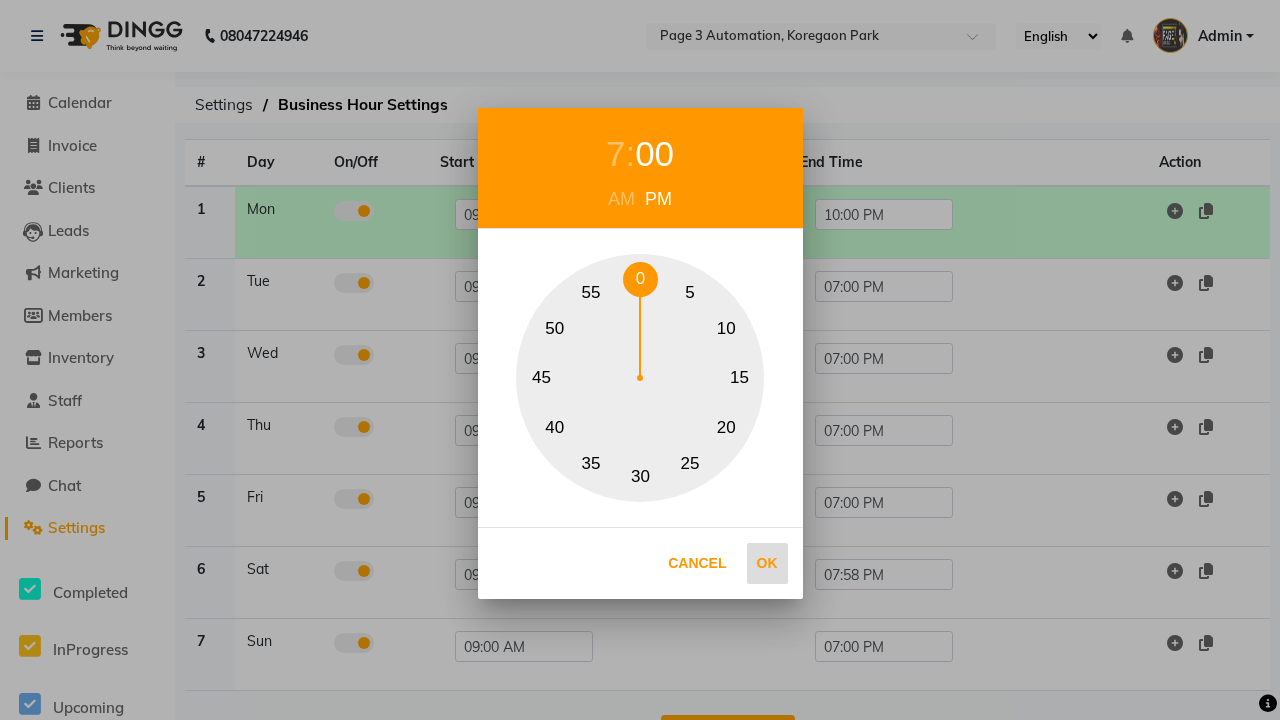 click on "Ok" at bounding box center [767, 563] 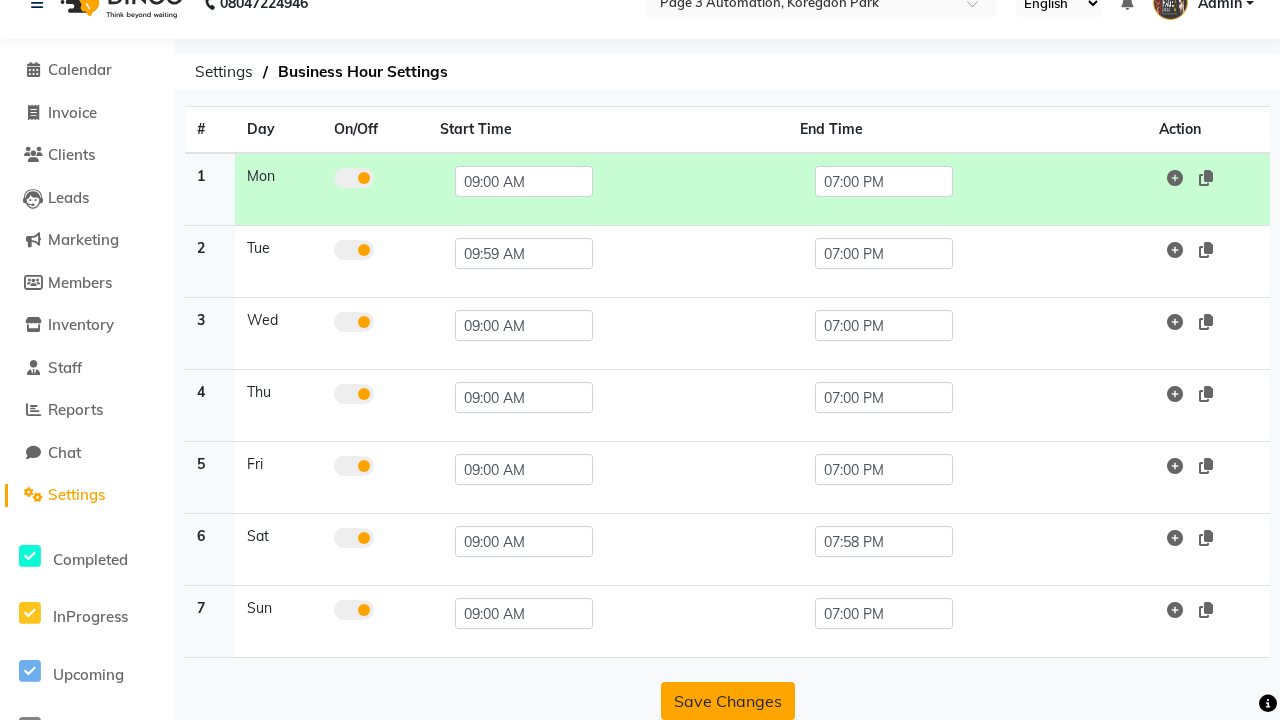 click on "Save Changes" 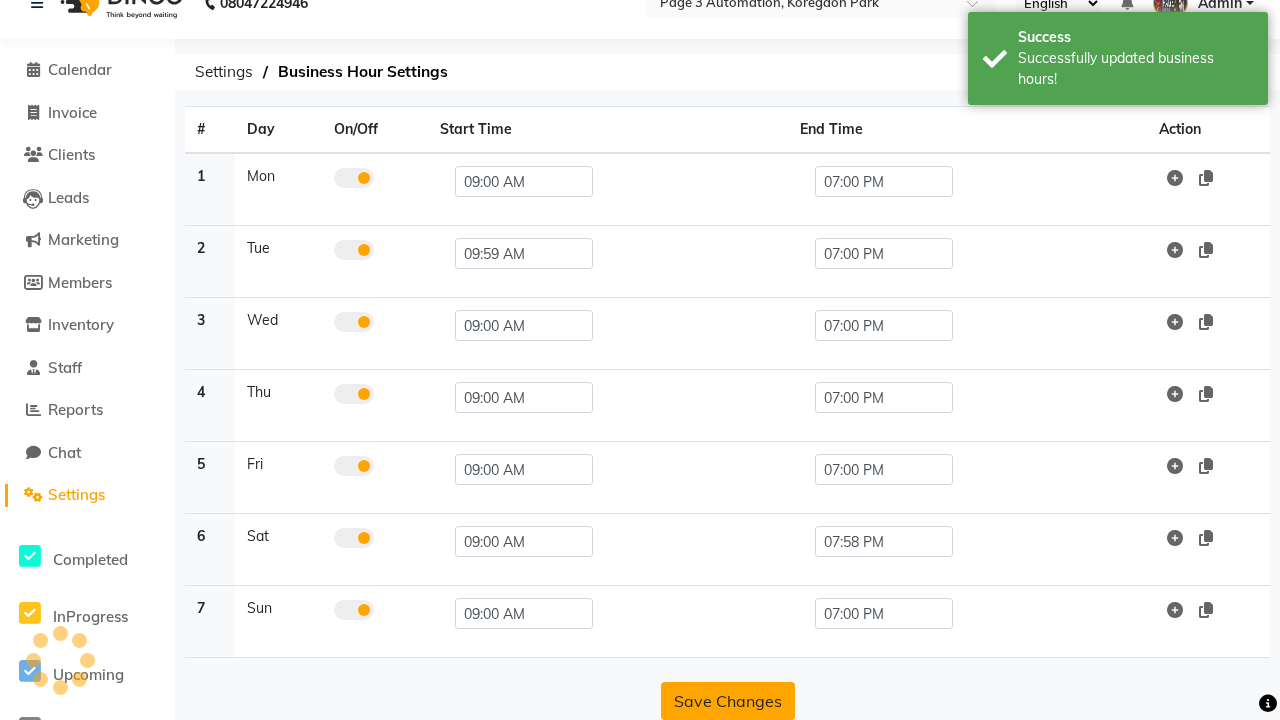 scroll, scrollTop: 8, scrollLeft: 0, axis: vertical 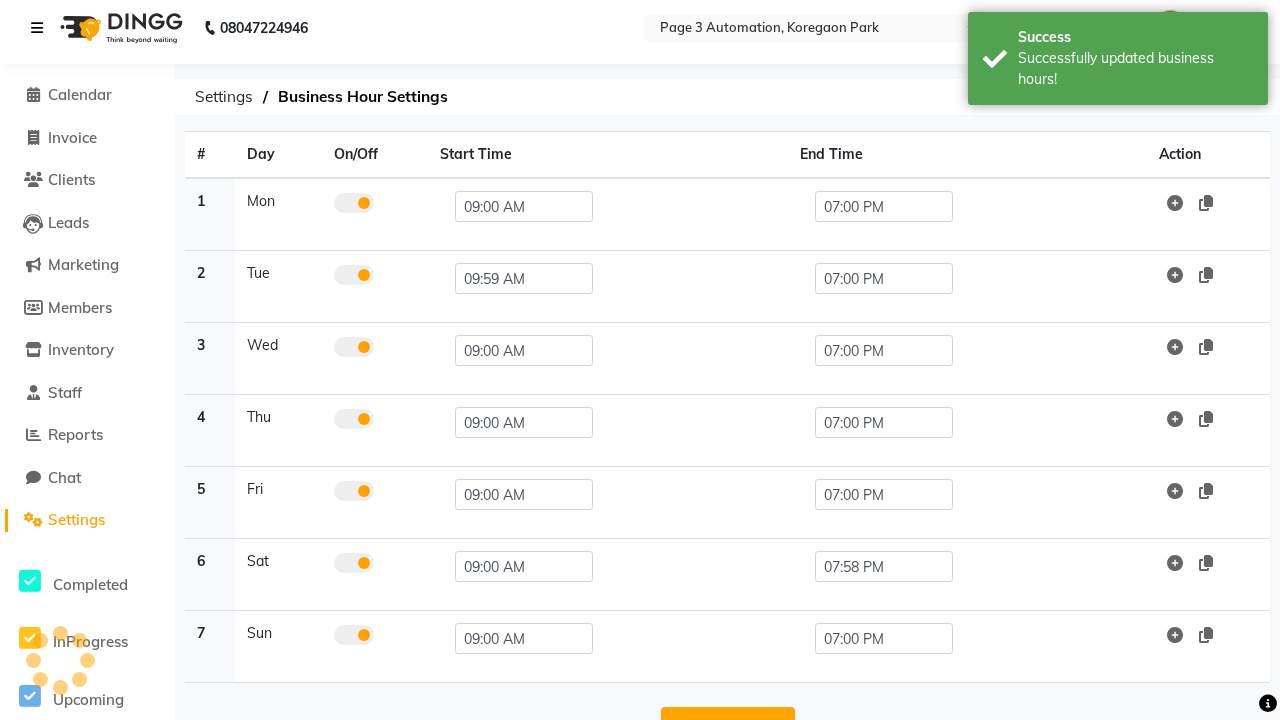 click at bounding box center [37, 28] 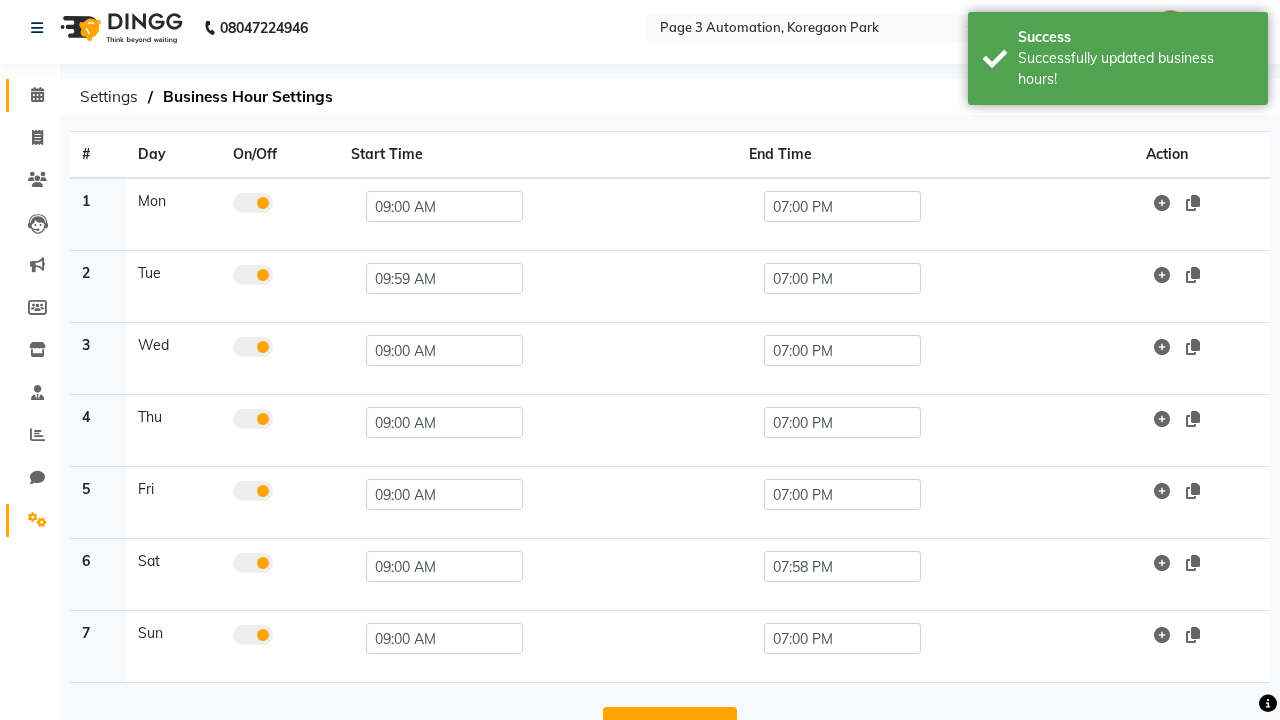 click 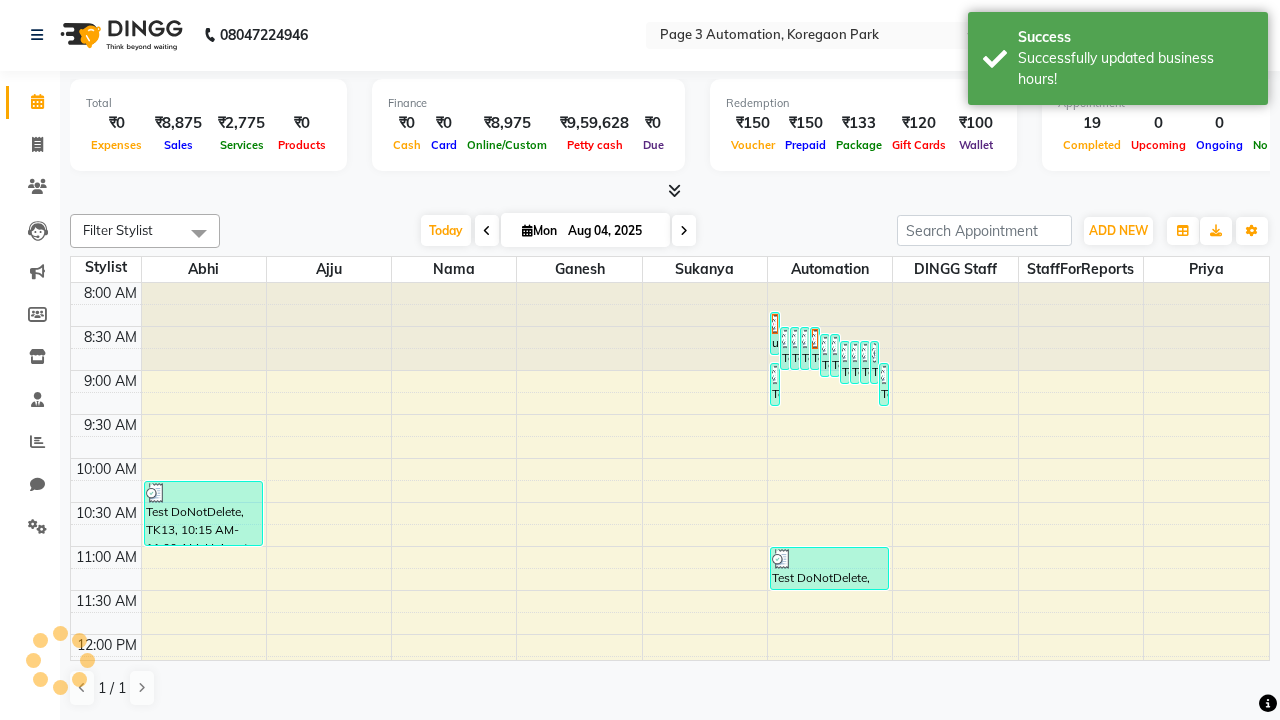 scroll, scrollTop: 0, scrollLeft: 0, axis: both 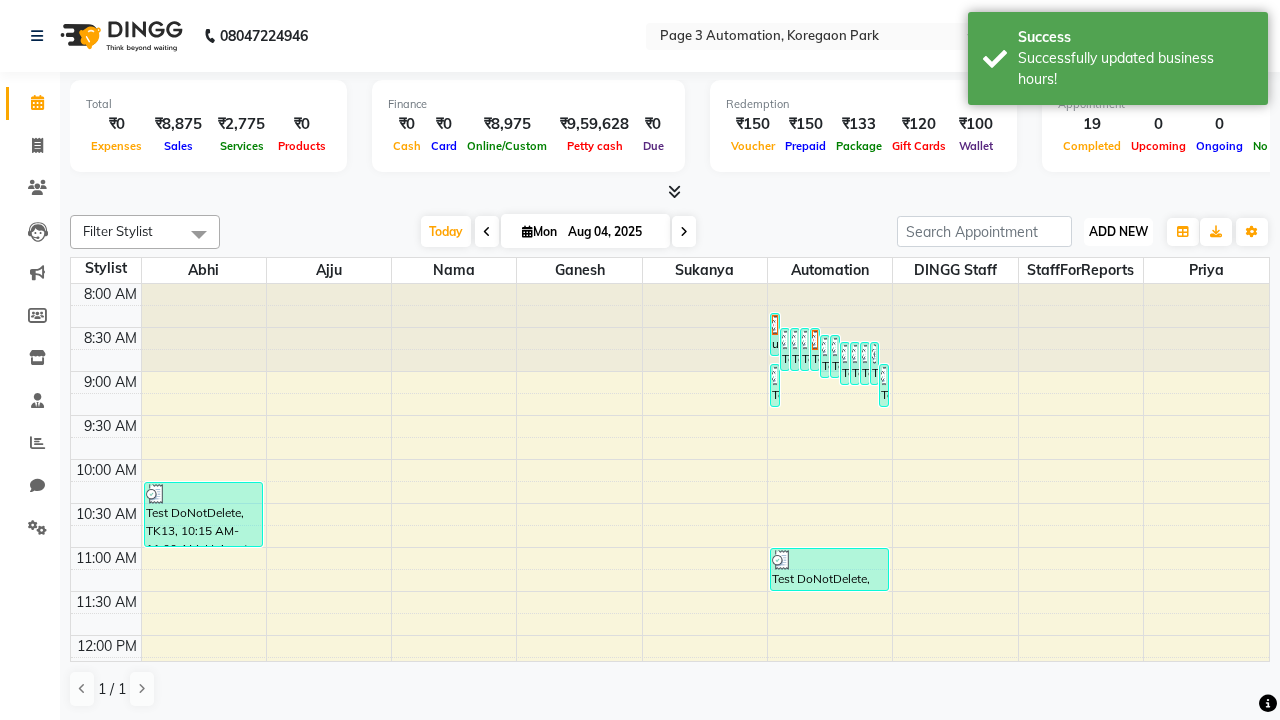 click on "ADD NEW" at bounding box center [1118, 231] 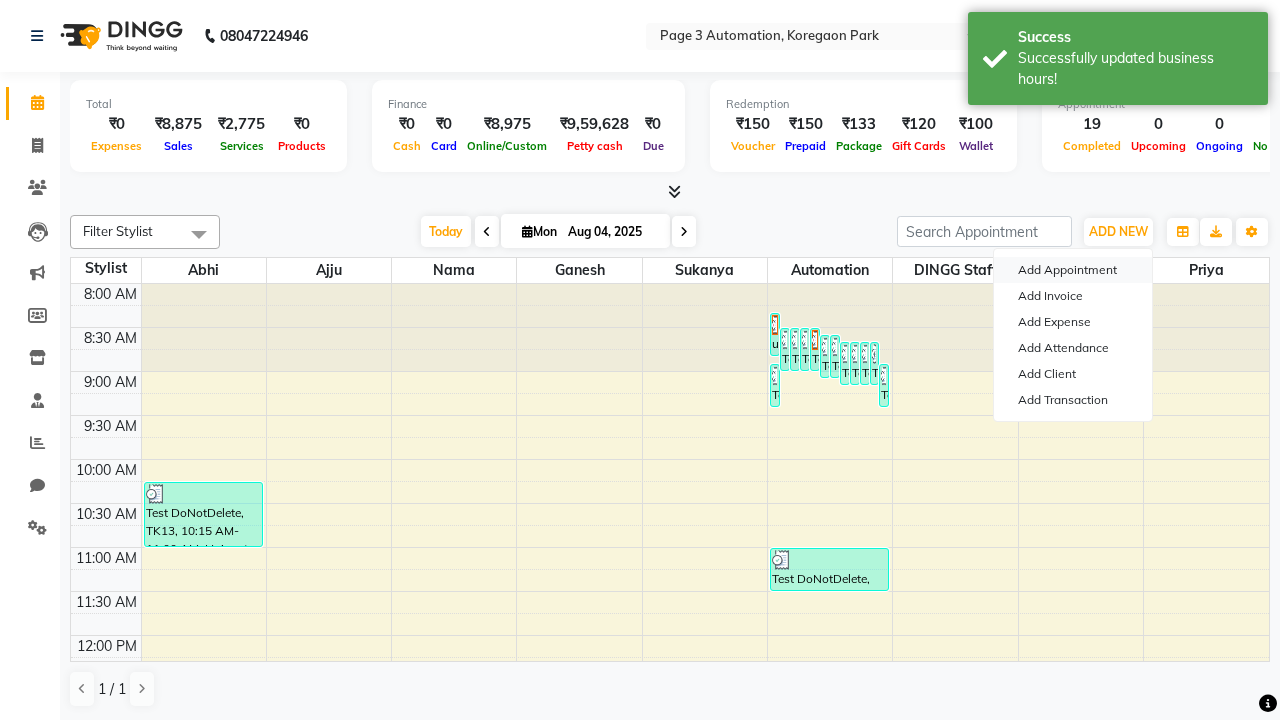 click on "Add Appointment" at bounding box center (1073, 270) 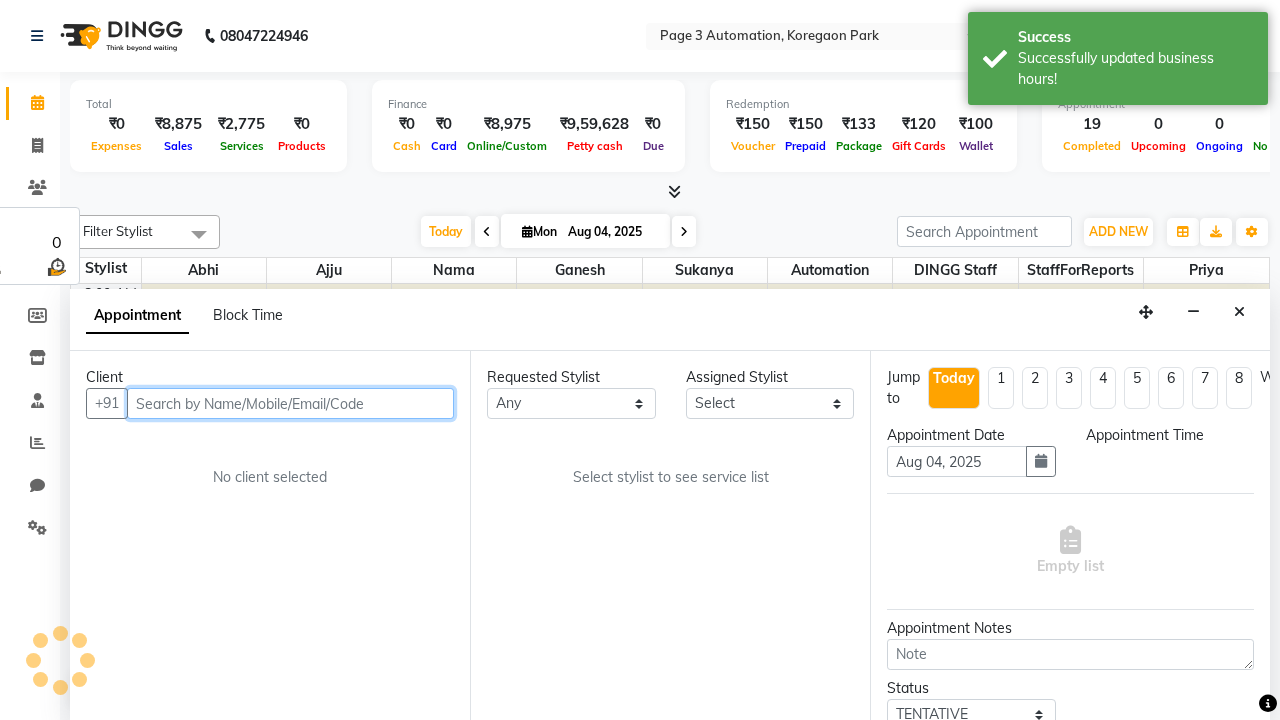 select on "540" 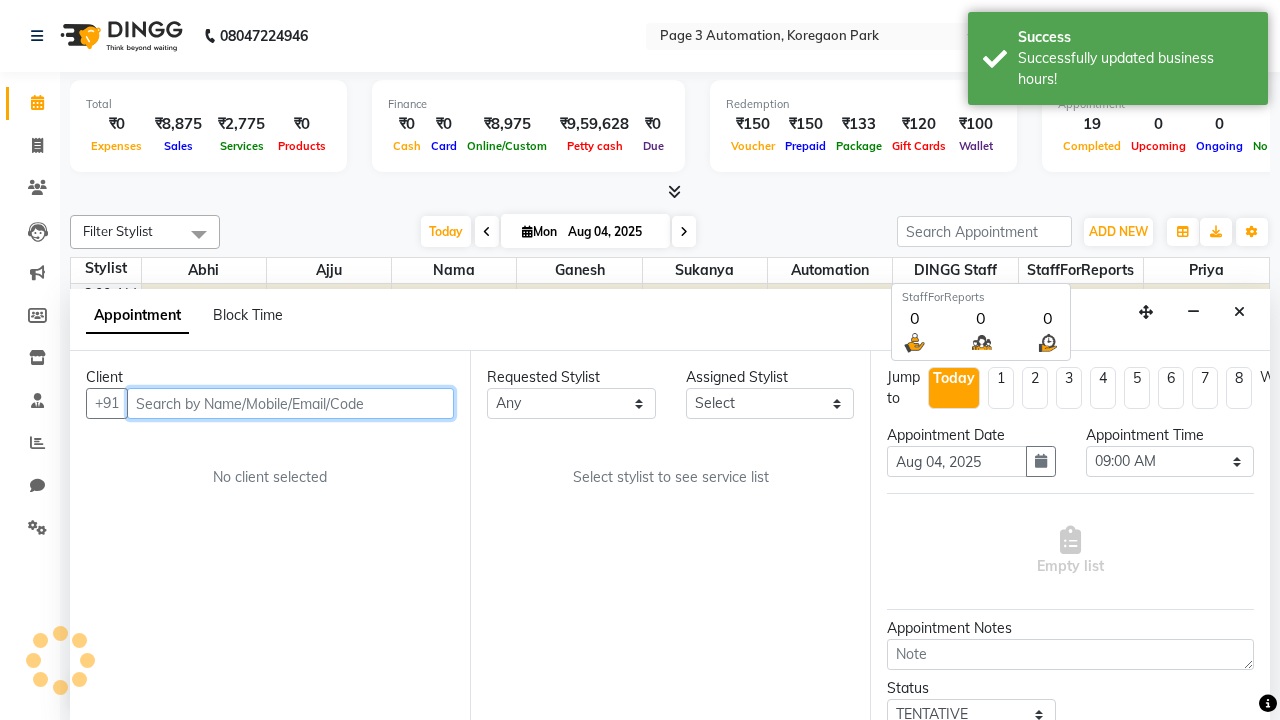 scroll, scrollTop: 1, scrollLeft: 0, axis: vertical 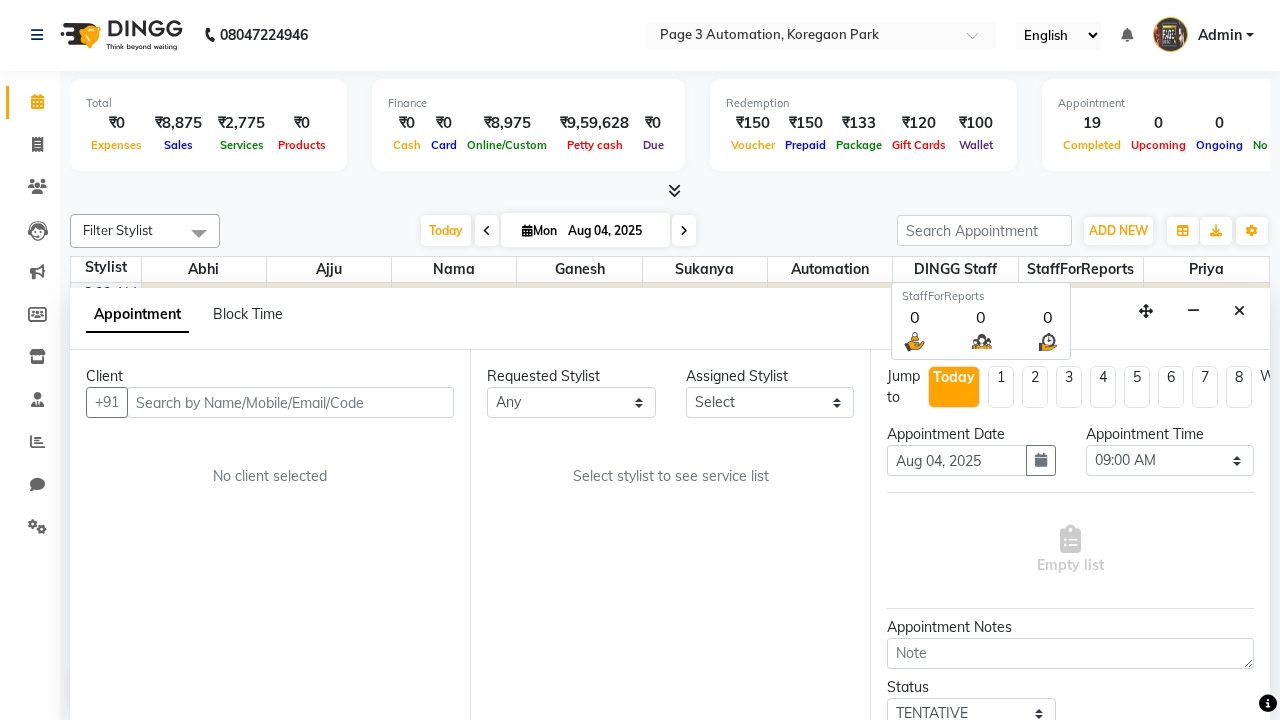 click on "Admin" at bounding box center [1220, 35] 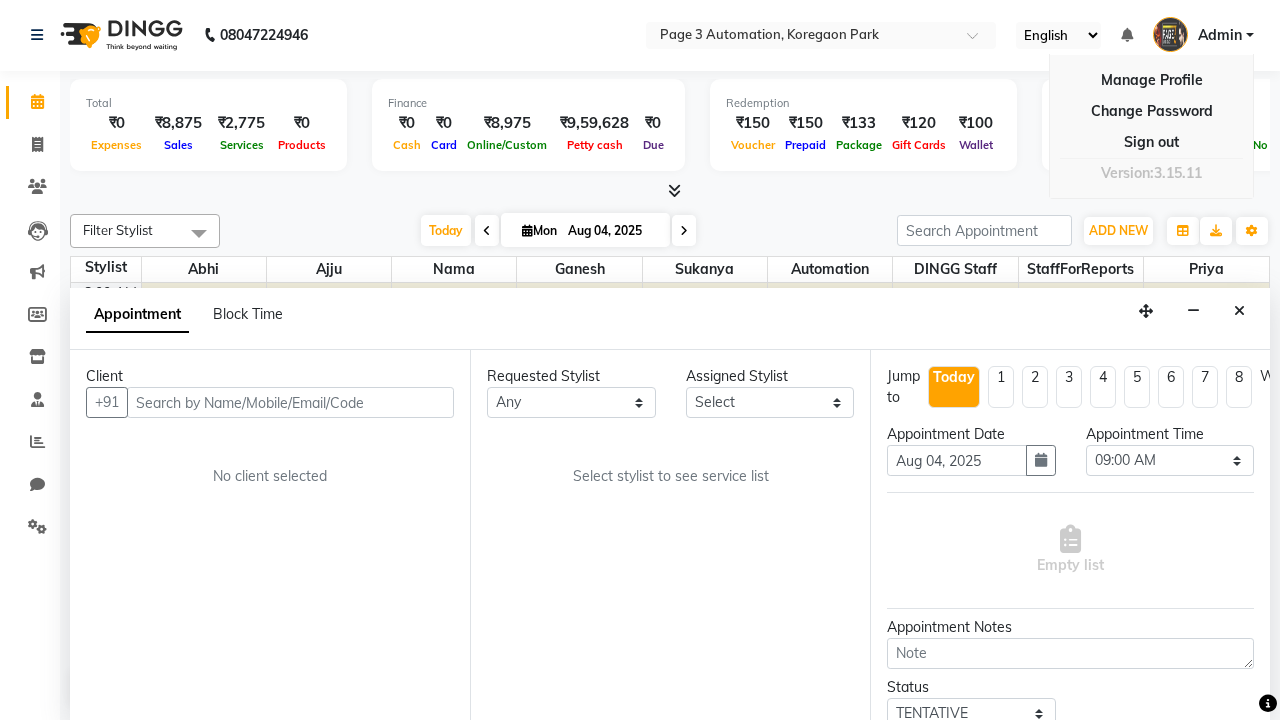 scroll, scrollTop: 0, scrollLeft: 0, axis: both 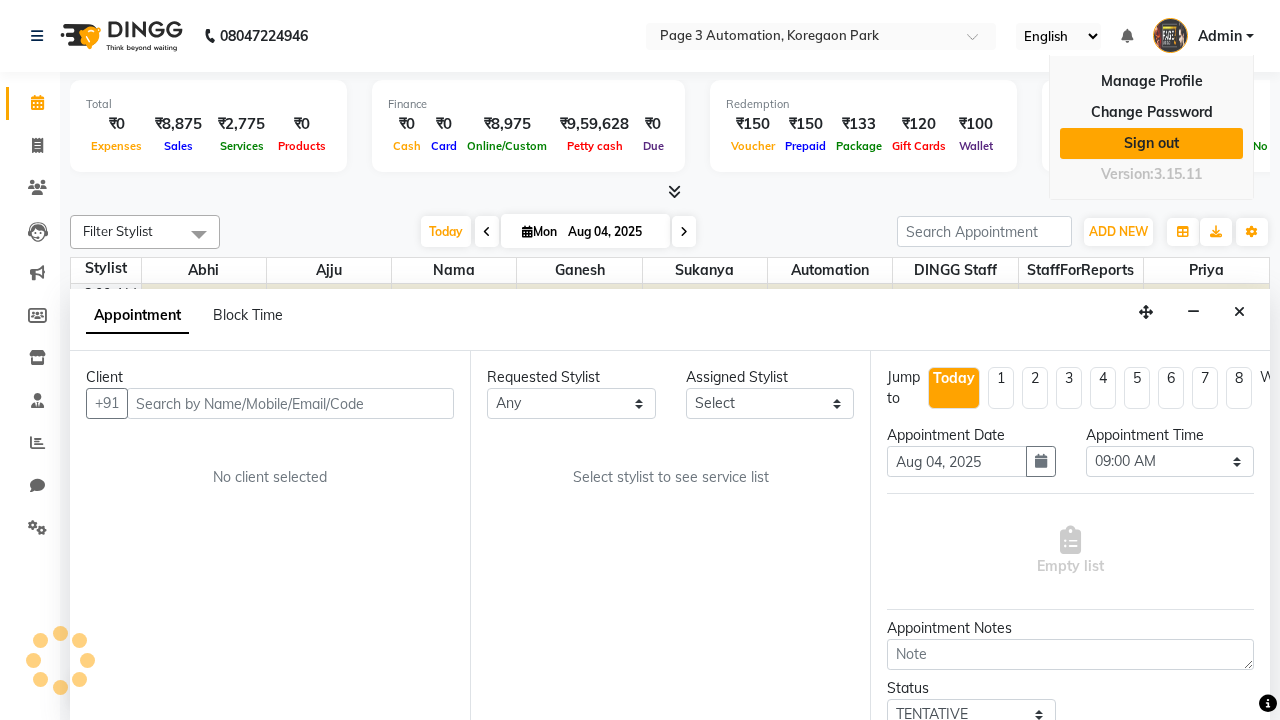 click on "Sign out" at bounding box center (1151, 143) 